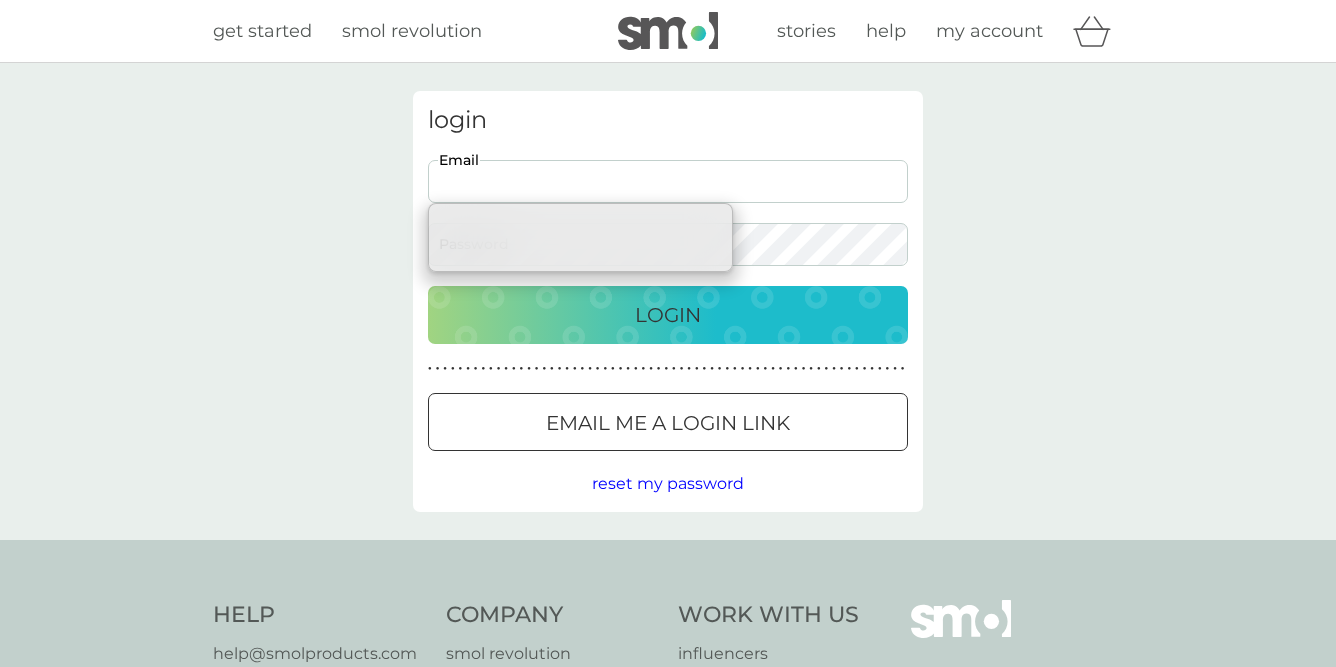 scroll, scrollTop: 0, scrollLeft: 0, axis: both 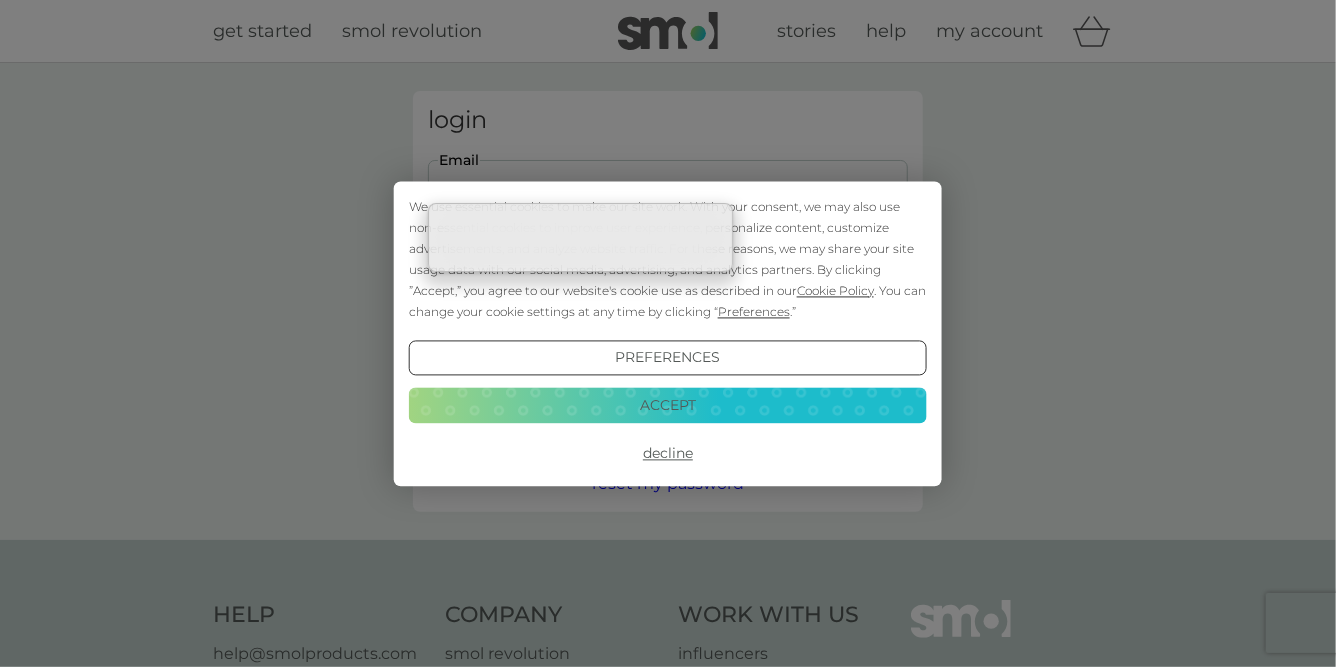 type on "[EMAIL]" 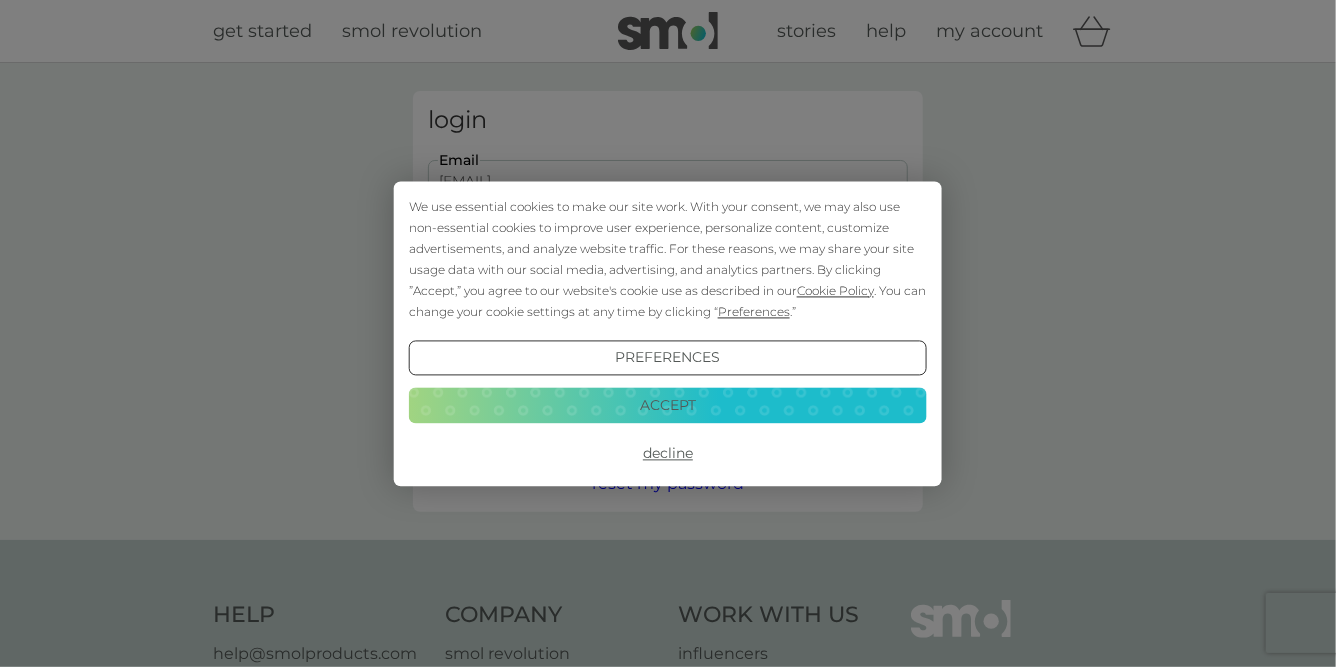 scroll, scrollTop: 0, scrollLeft: 0, axis: both 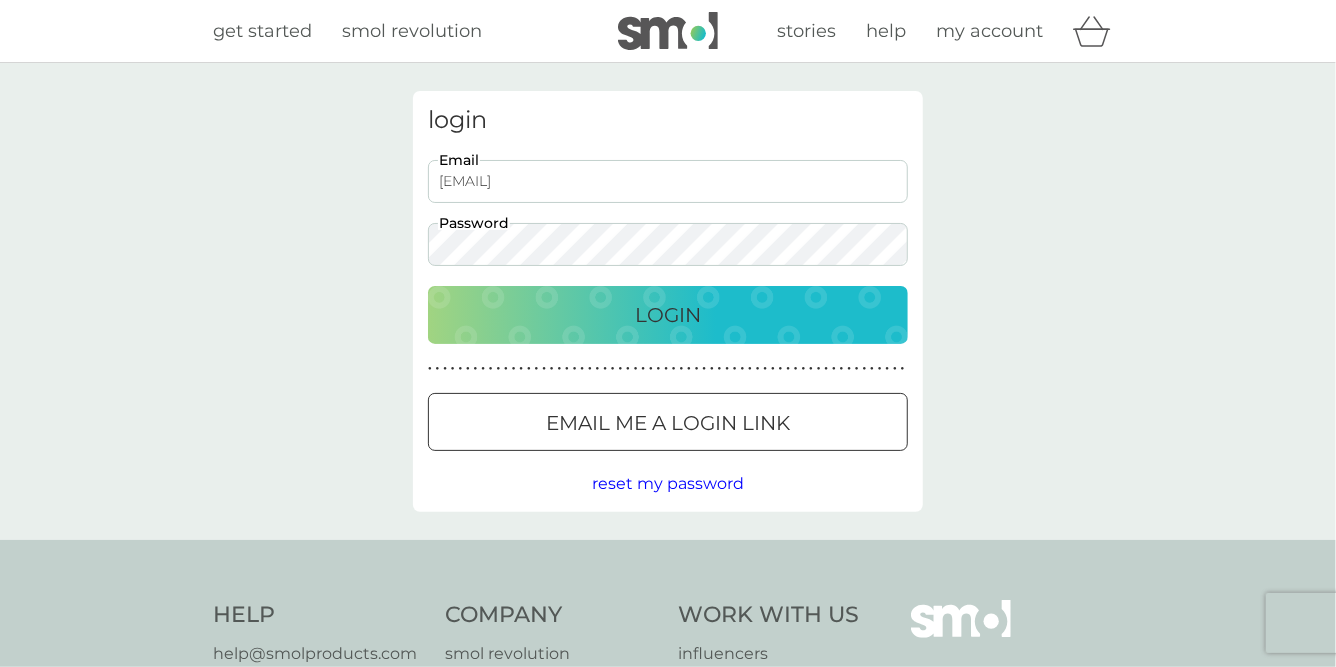 click on "Login" at bounding box center (668, 315) 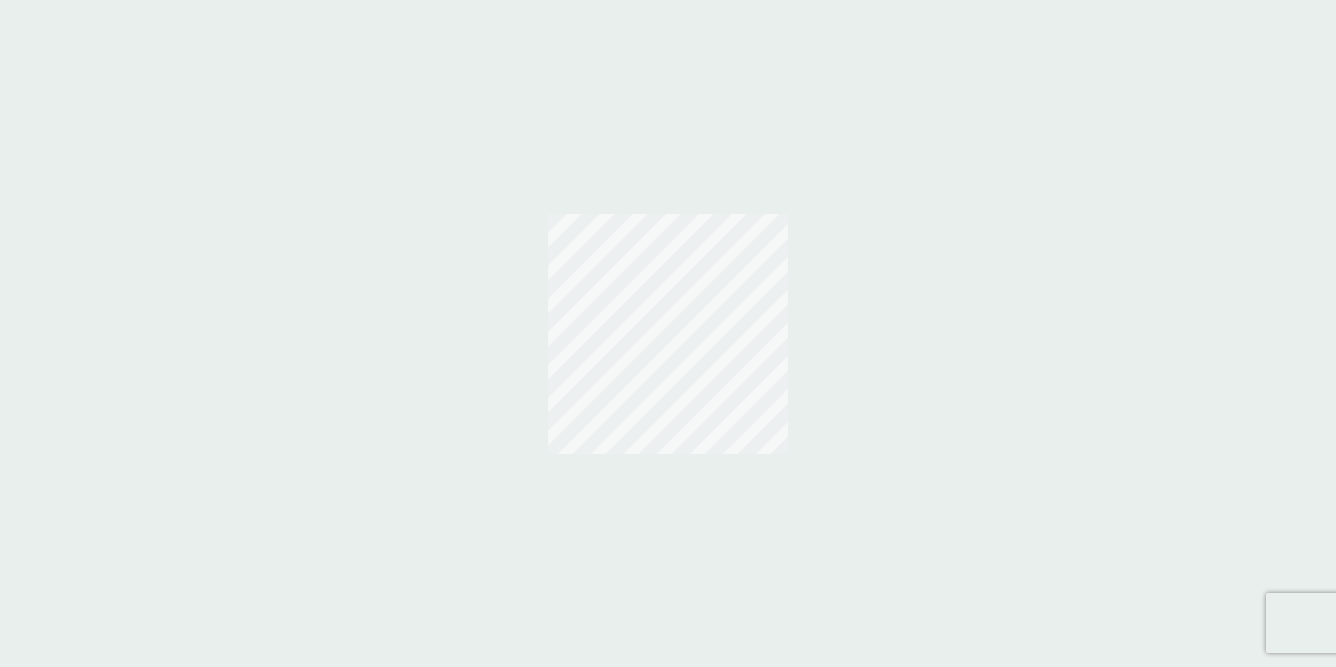 scroll, scrollTop: 0, scrollLeft: 0, axis: both 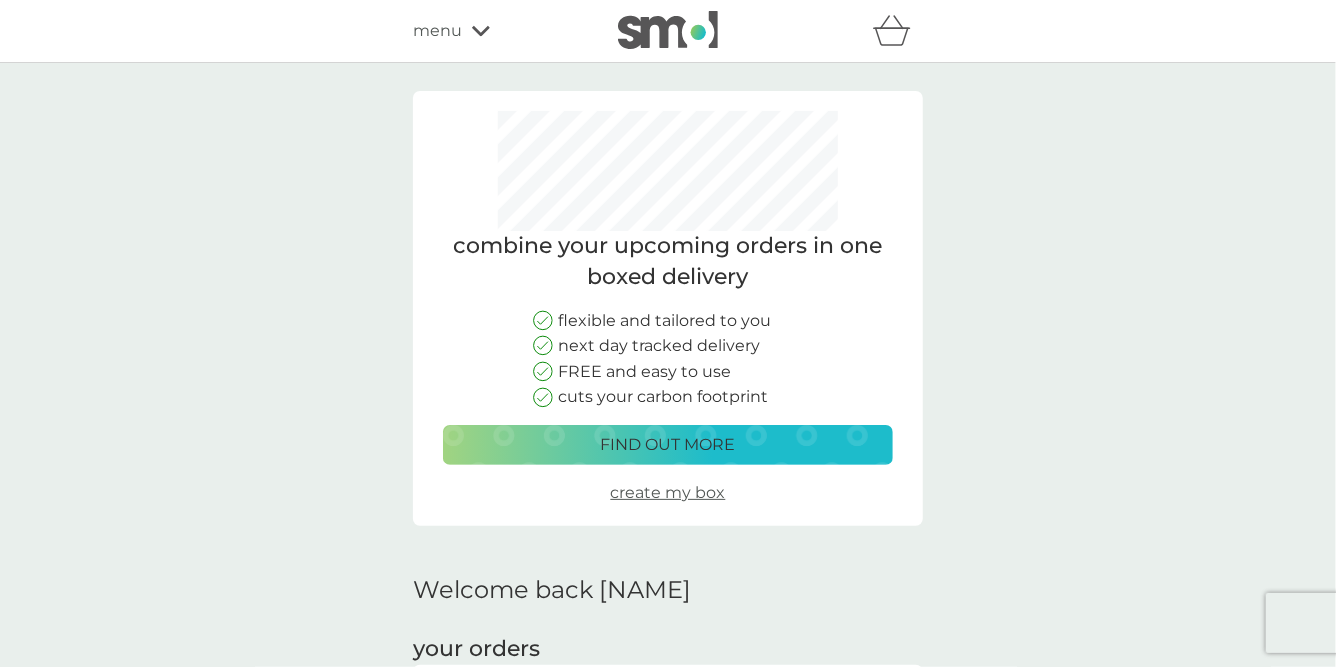 click on "menu" at bounding box center [437, 31] 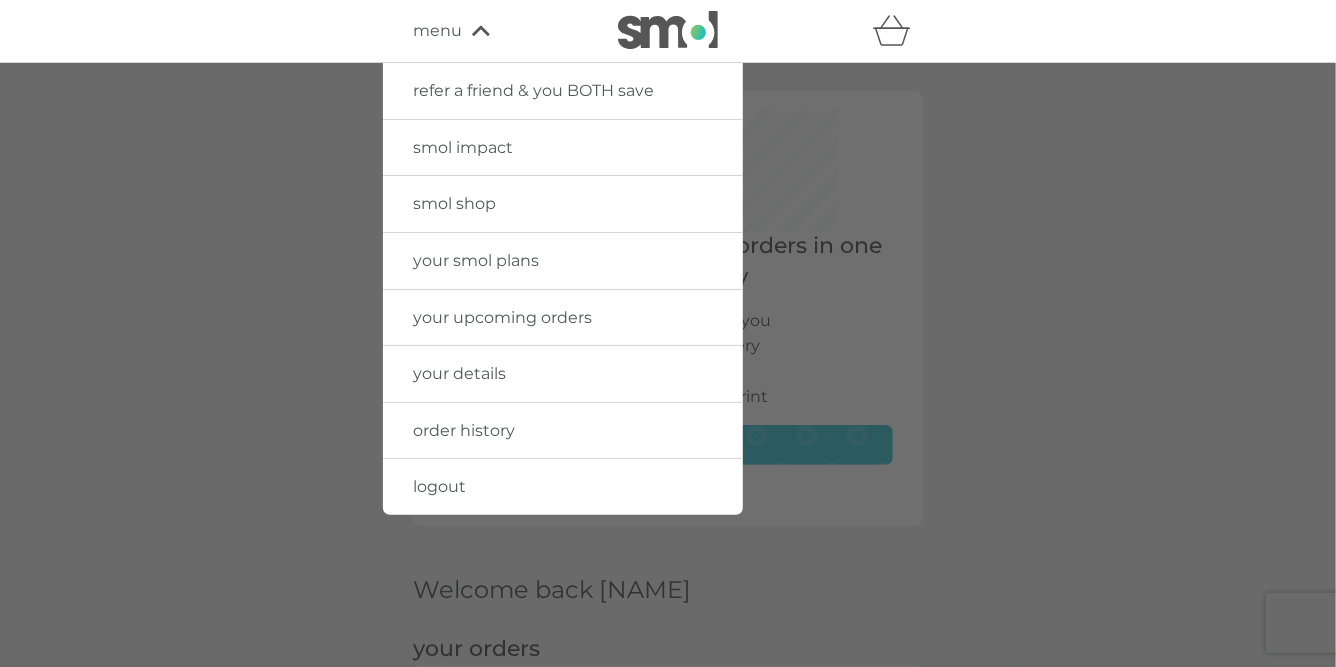 click on "your smol plans" at bounding box center (476, 260) 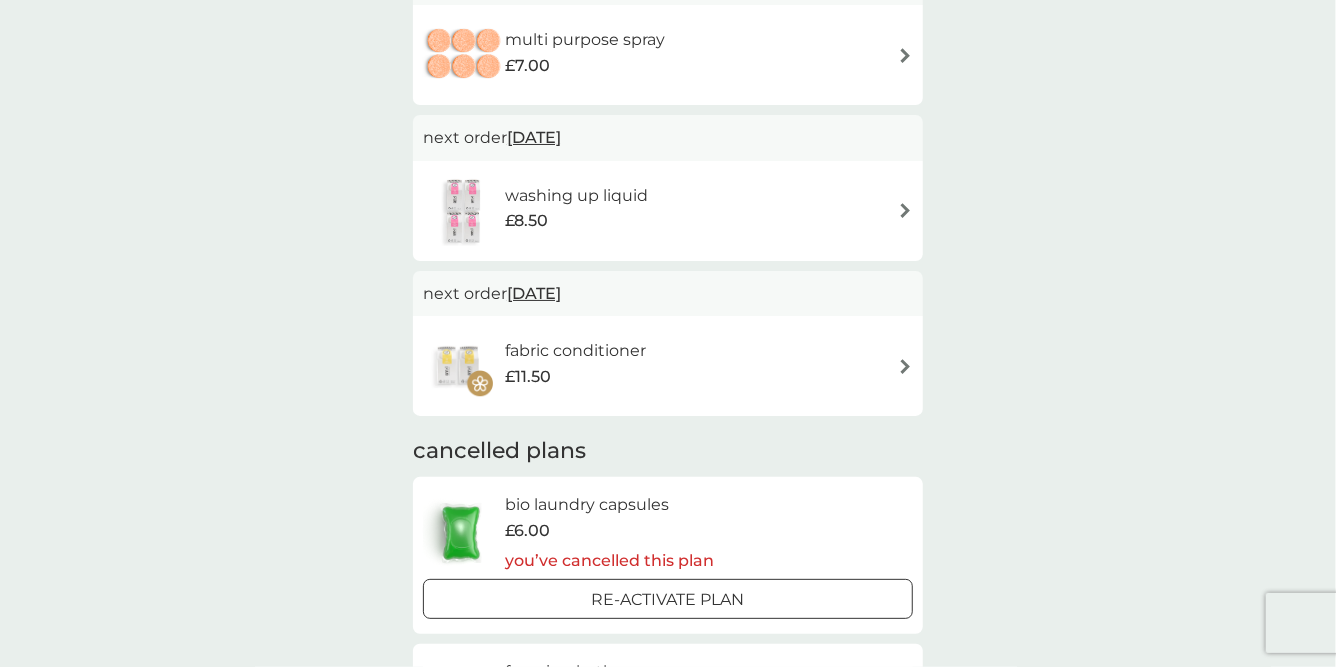 scroll, scrollTop: 1084, scrollLeft: 0, axis: vertical 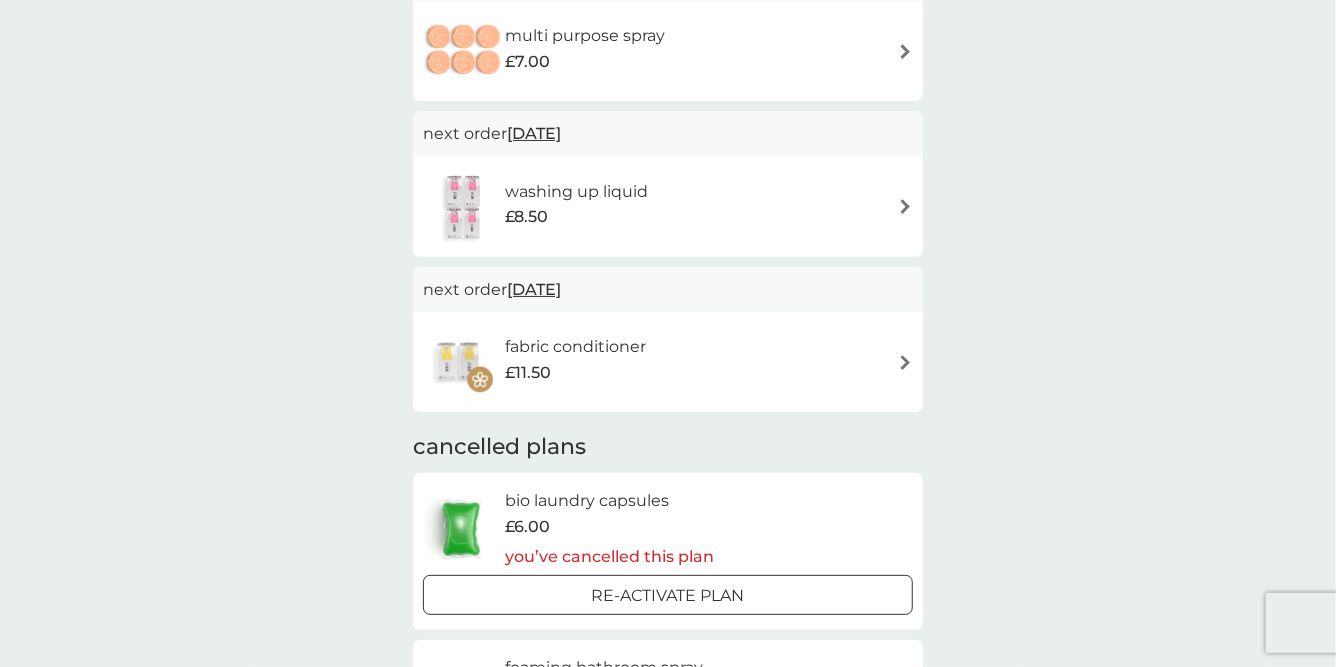 click at bounding box center (905, 362) 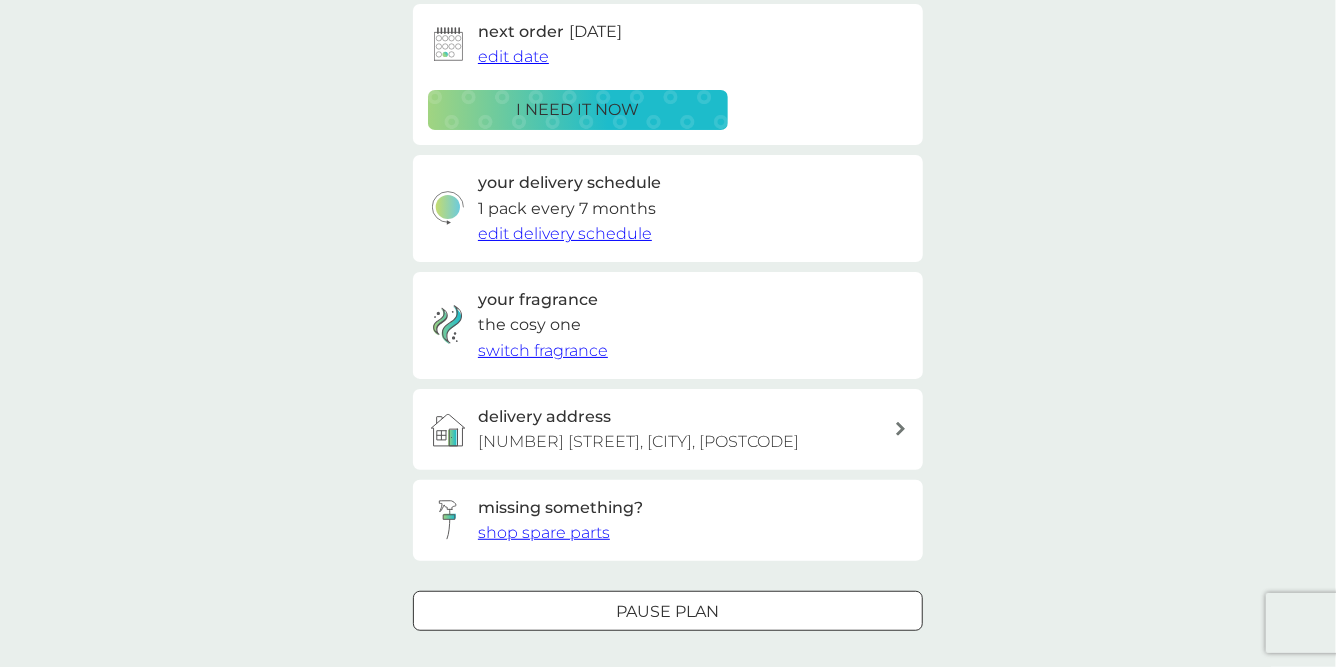 scroll, scrollTop: 338, scrollLeft: 0, axis: vertical 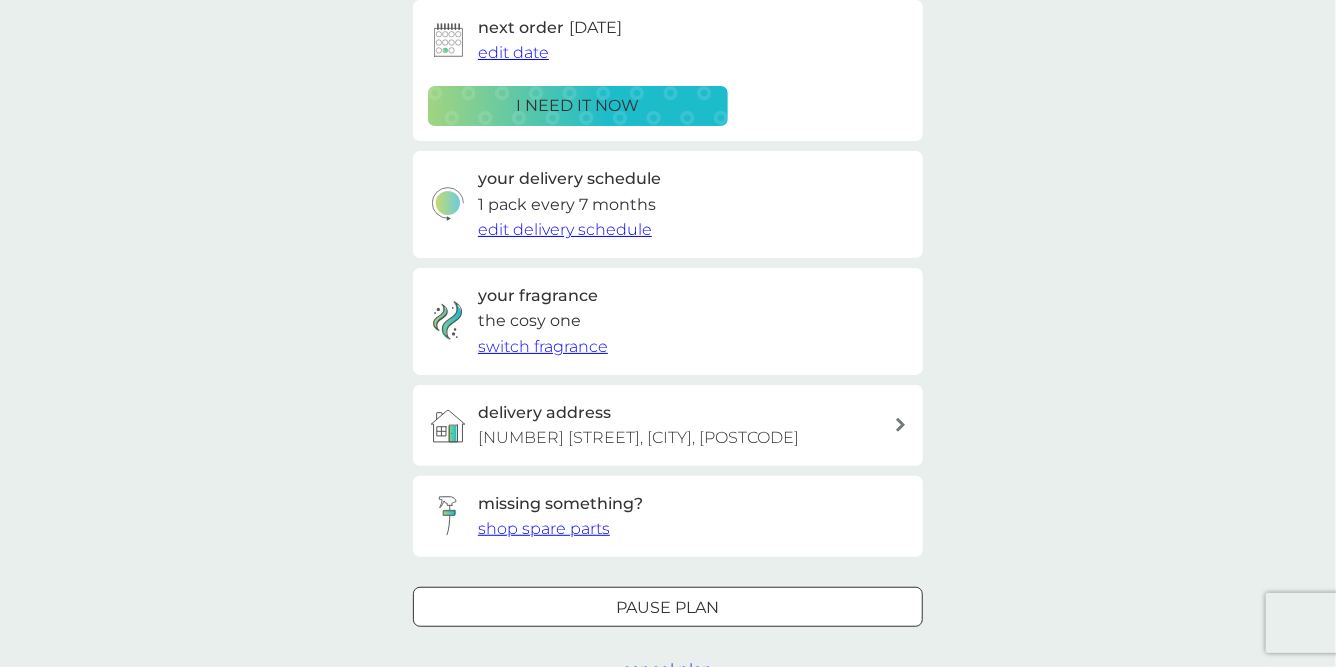 click on "switch fragrance" at bounding box center (543, 346) 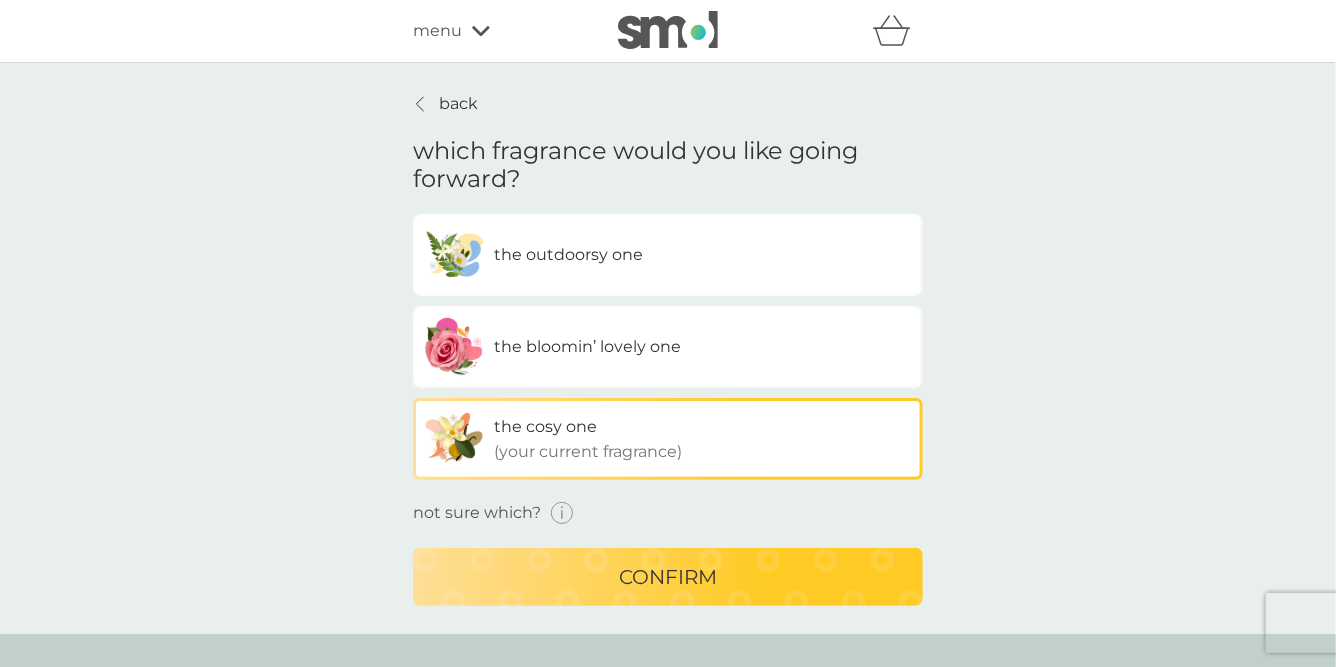 click 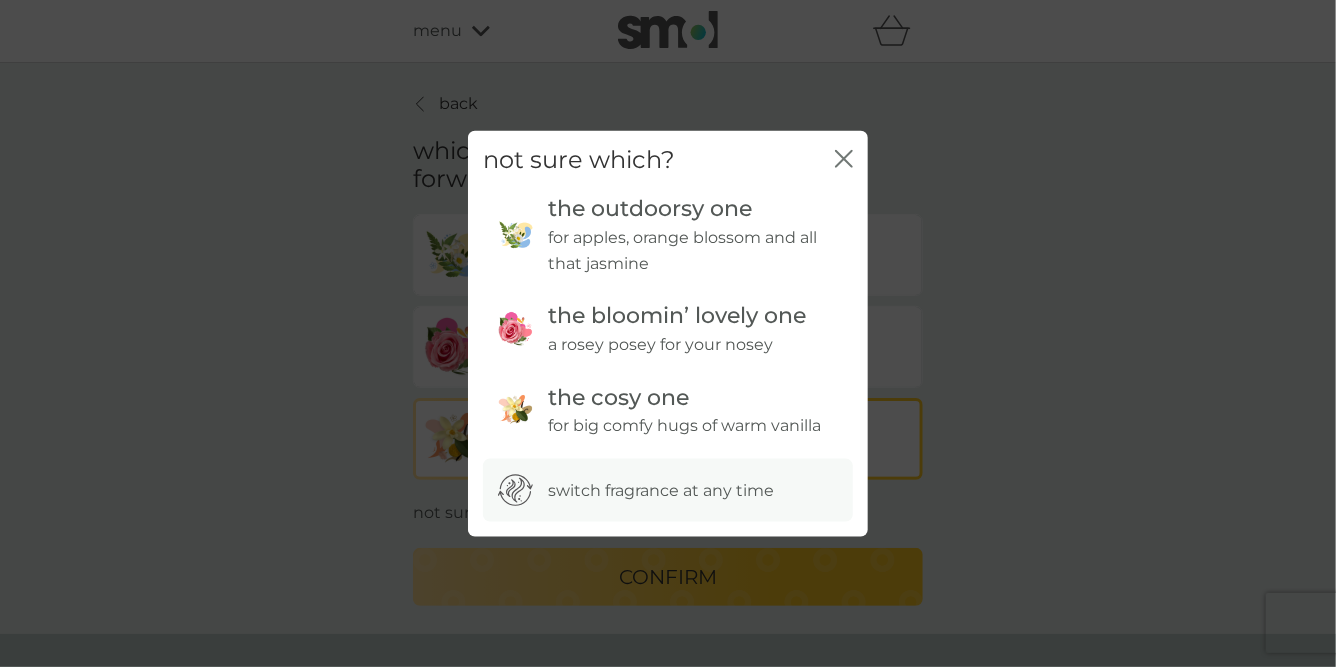 click on "close" 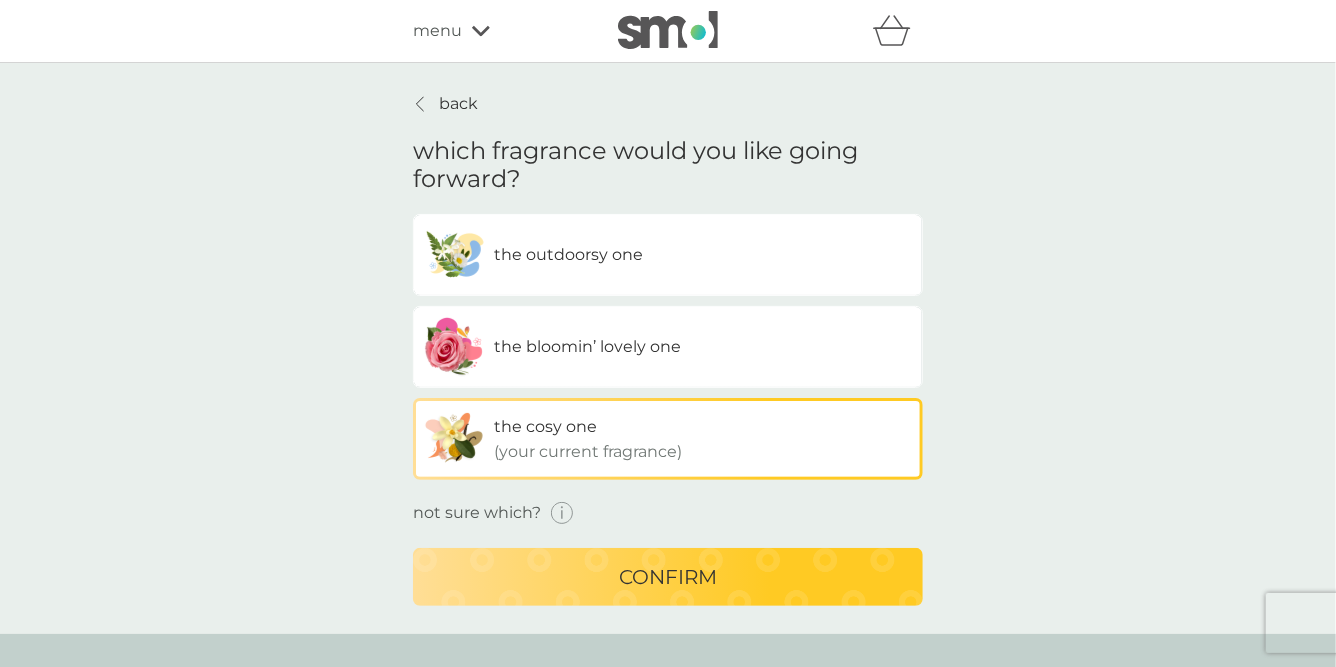 click 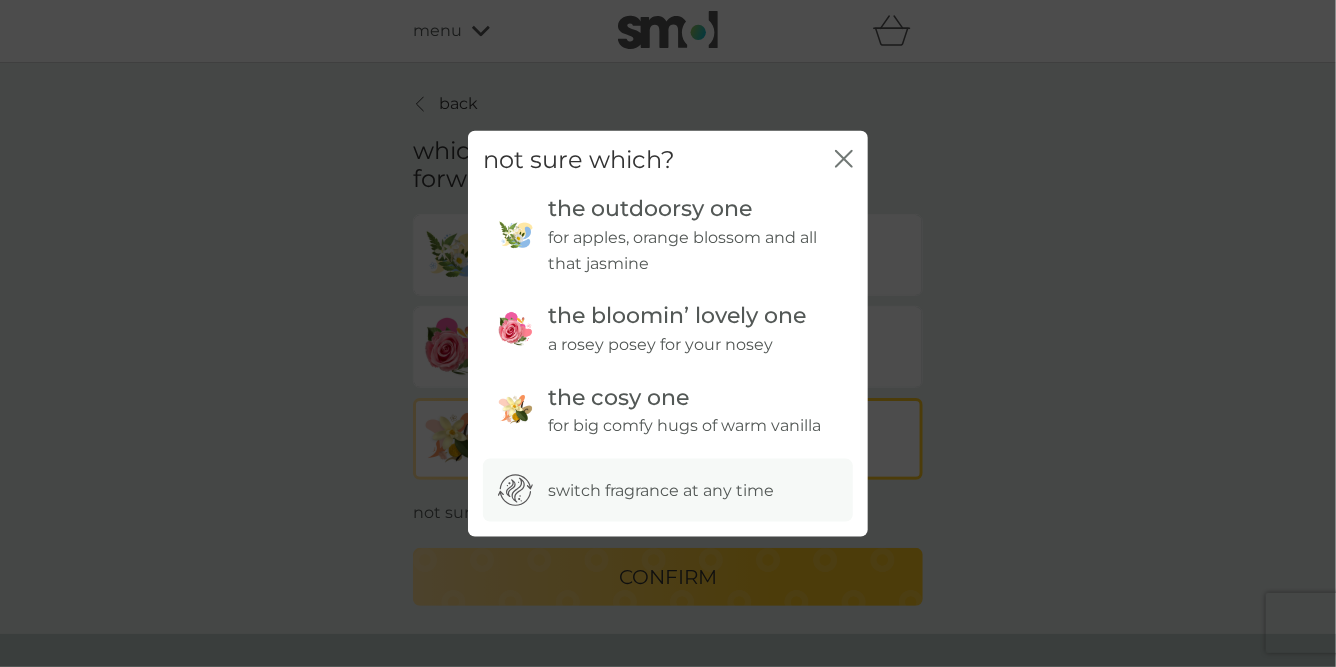 click on "close" 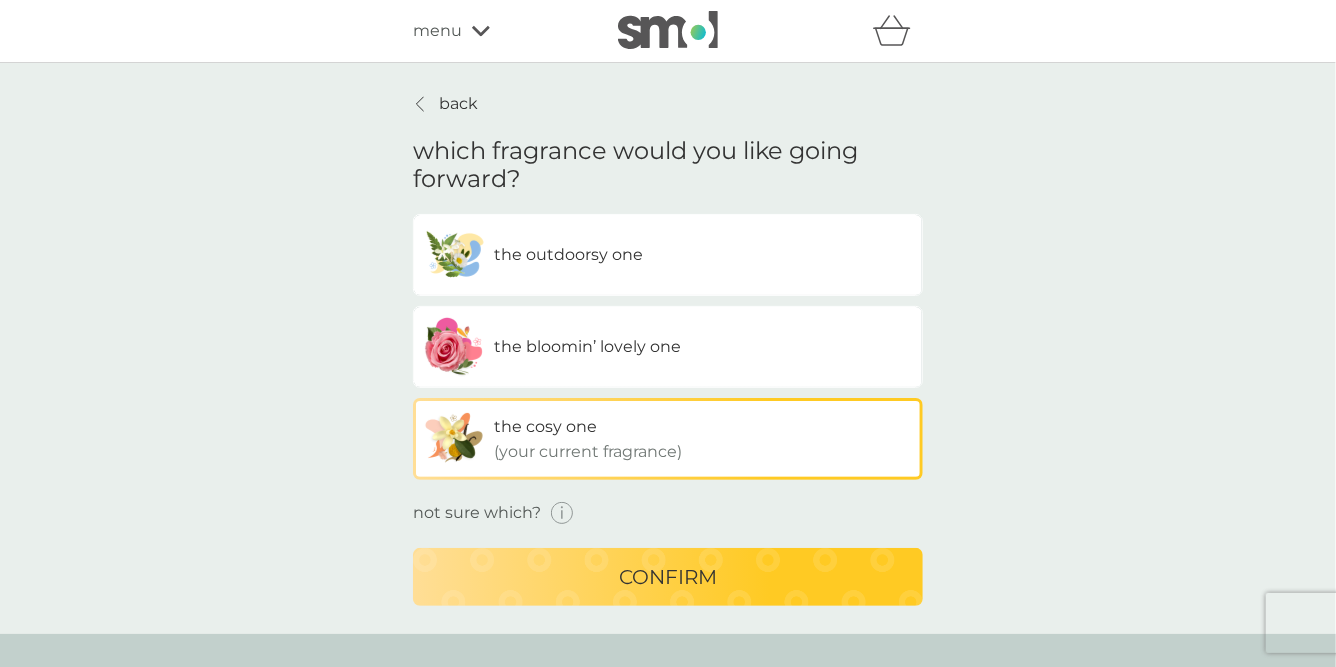 click on "back which fragrance would you like going forward? the outdoorsy one the bloomin’ lovely one the cosy one (your current fragrance) not sure which? confirm" at bounding box center [668, 348] 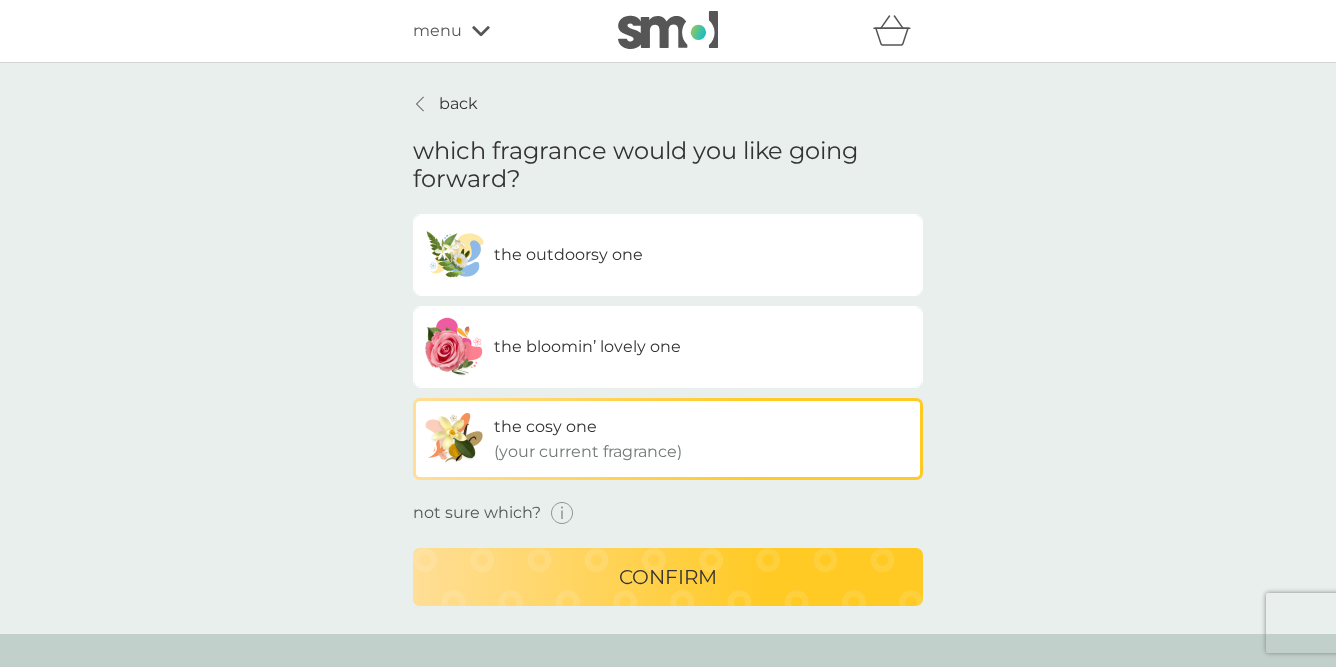 scroll, scrollTop: 0, scrollLeft: 0, axis: both 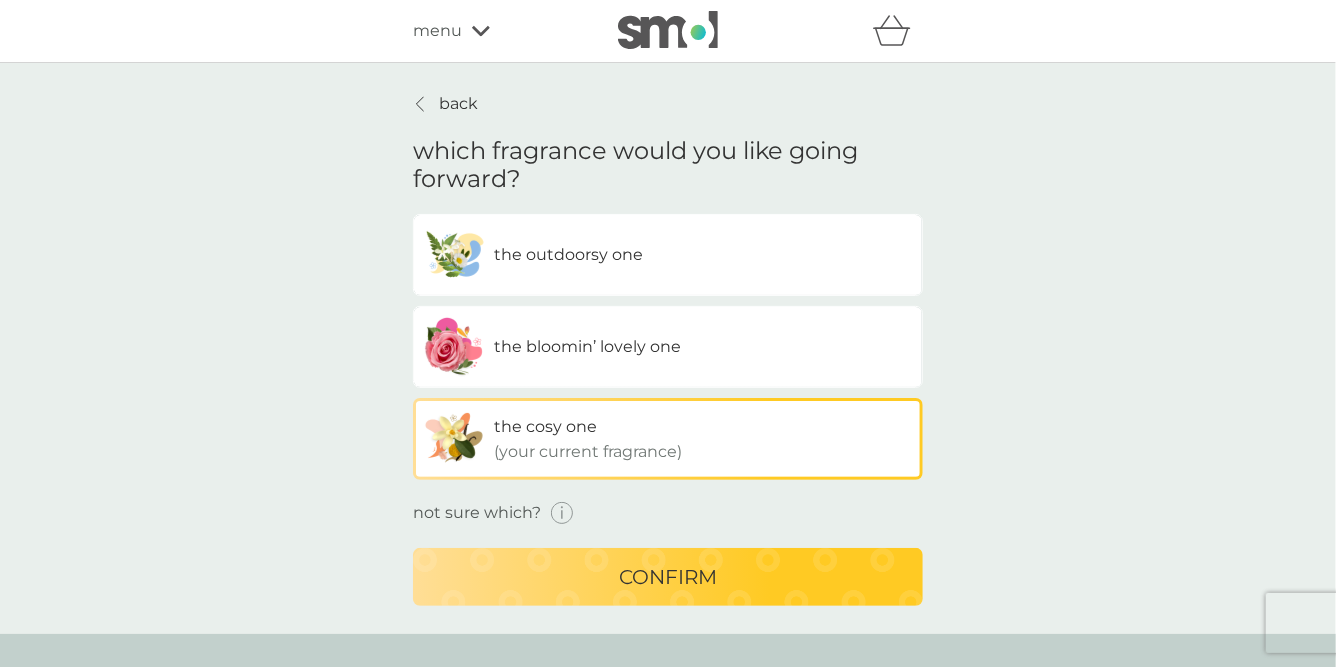 click on "the outdoorsy one" at bounding box center [668, 255] 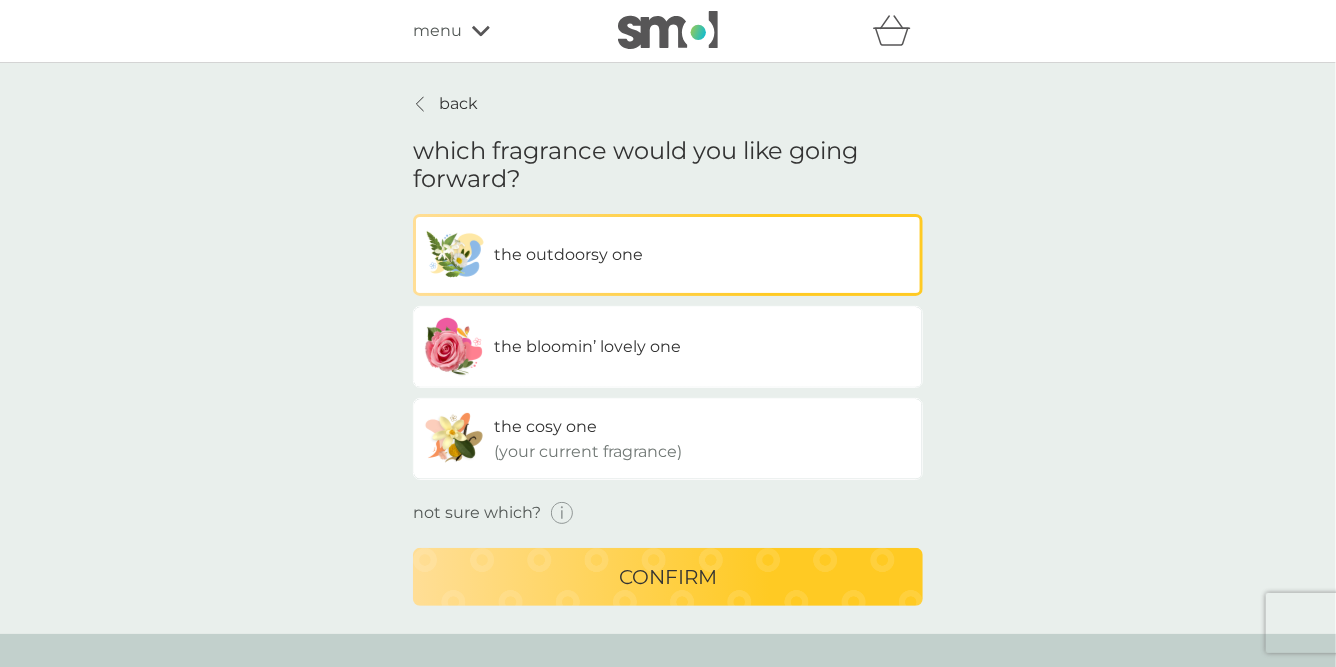 click on "confirm" at bounding box center (668, 577) 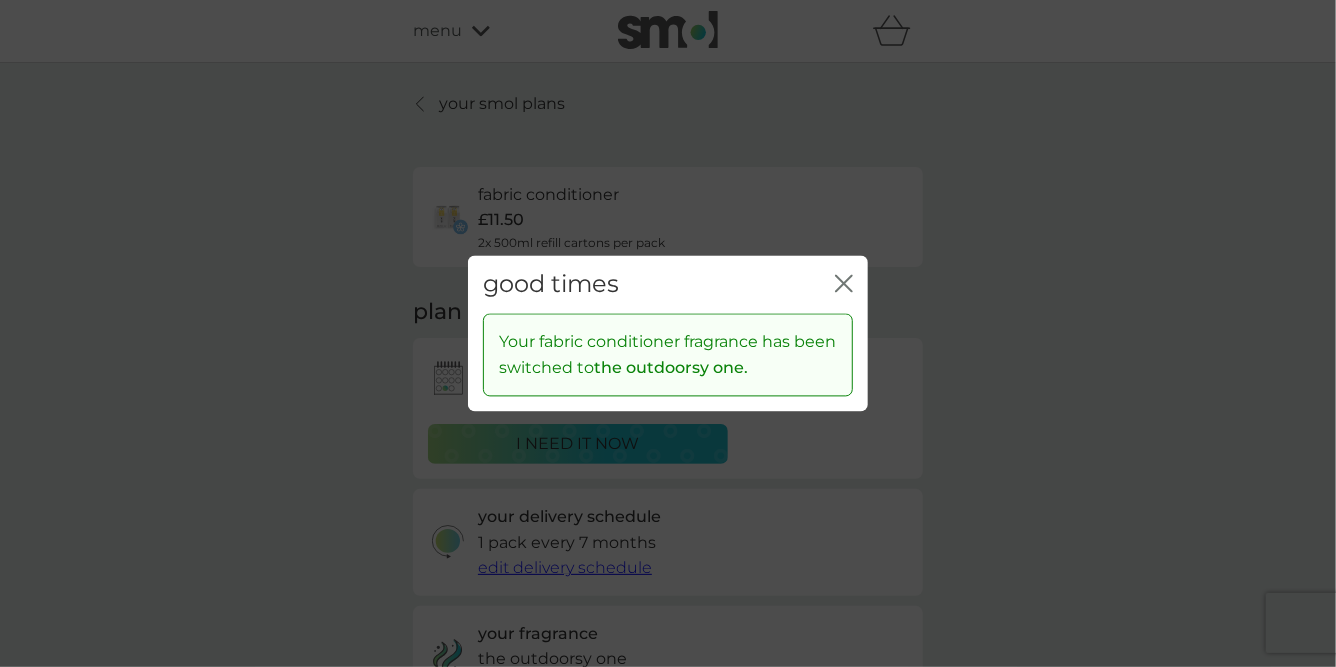 click 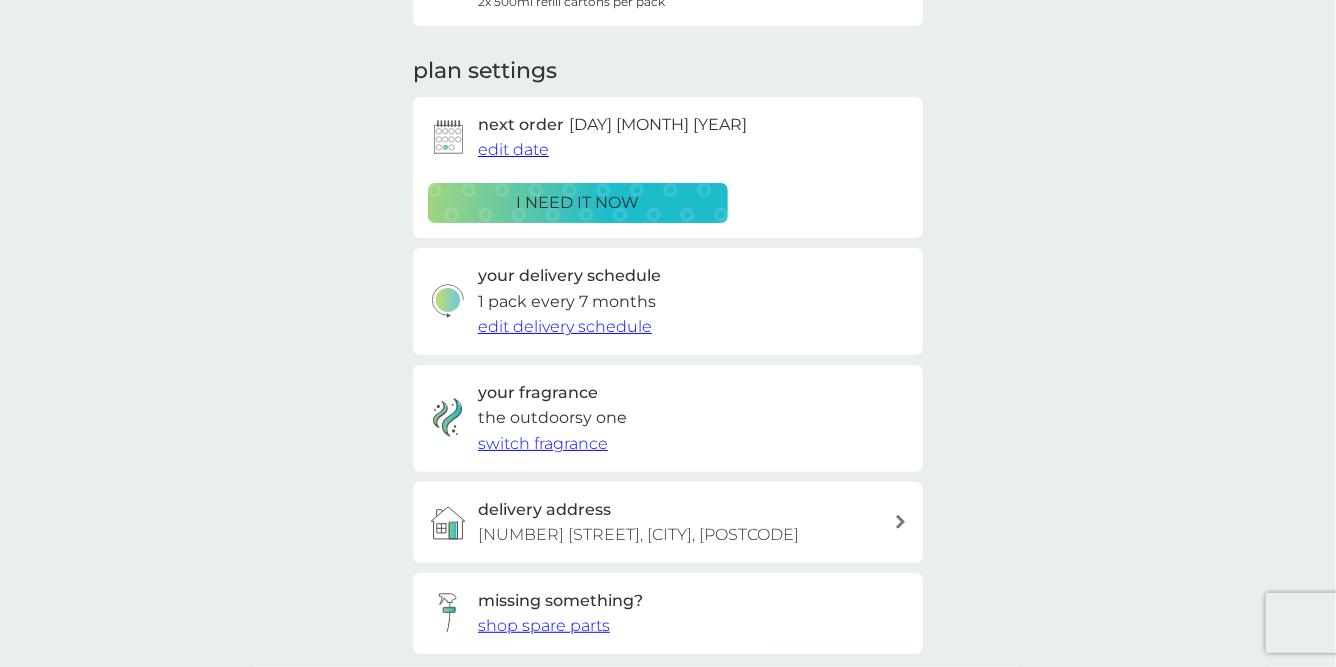 scroll, scrollTop: 357, scrollLeft: 0, axis: vertical 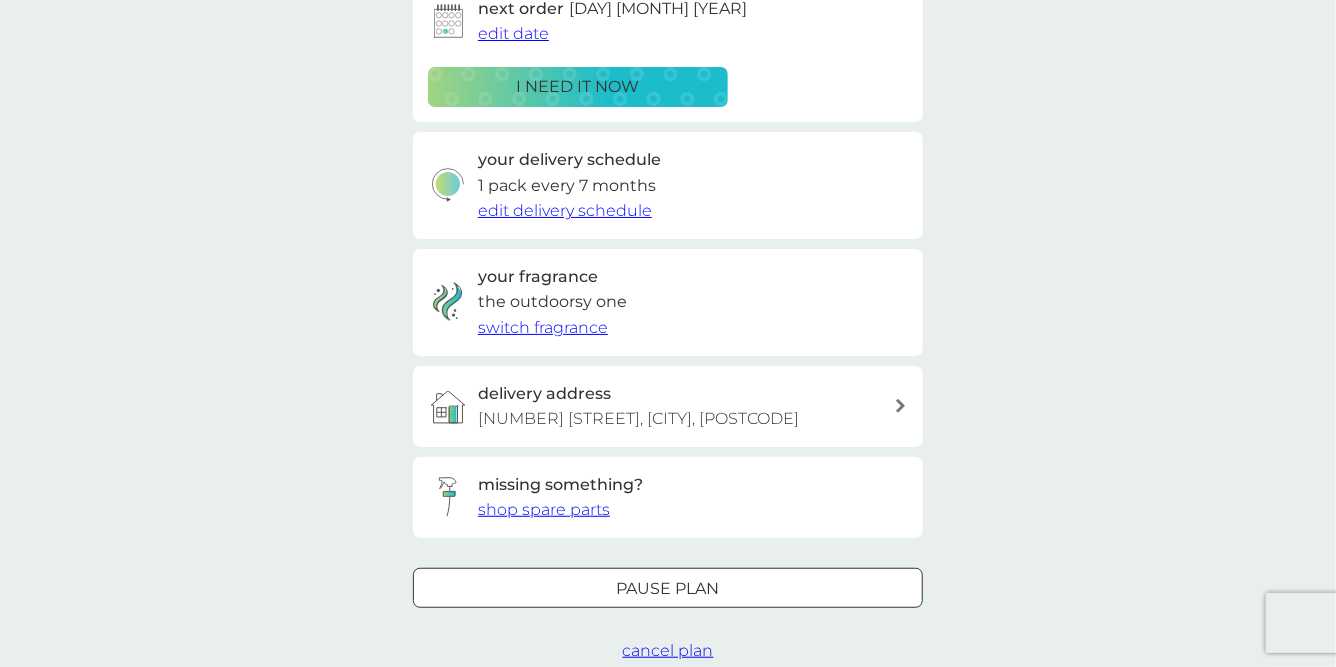 click on "shop spare parts" at bounding box center [544, 509] 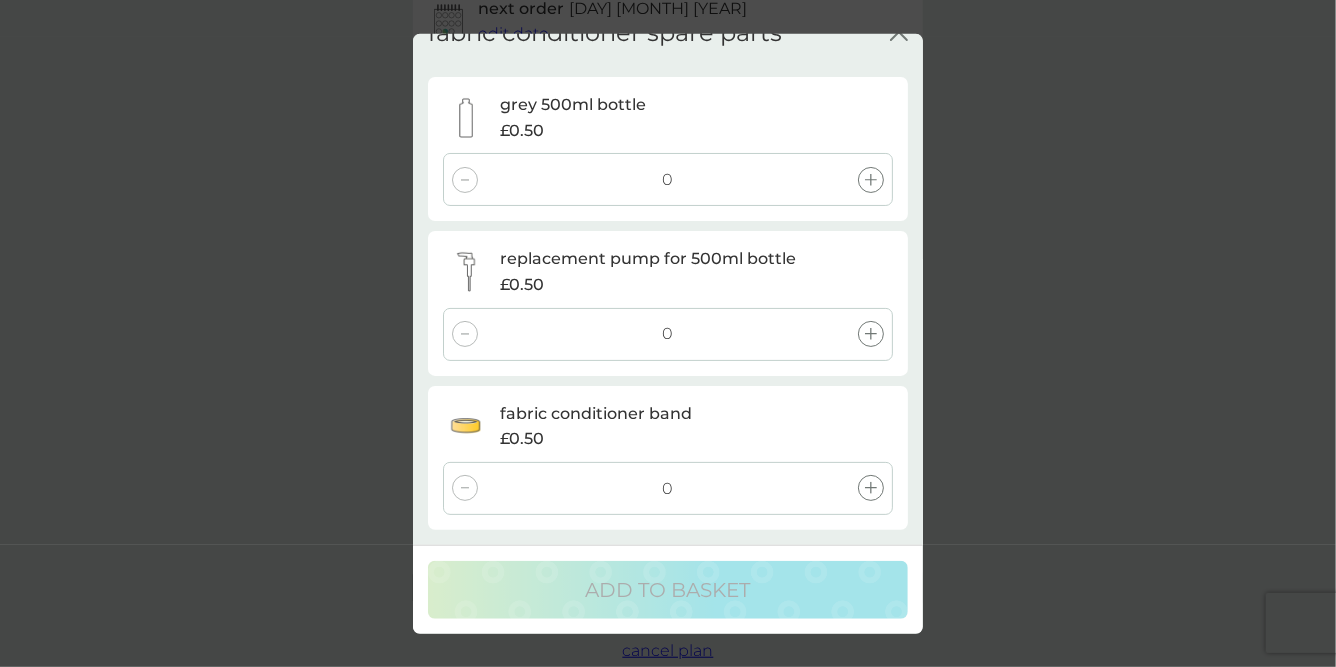 scroll, scrollTop: 0, scrollLeft: 0, axis: both 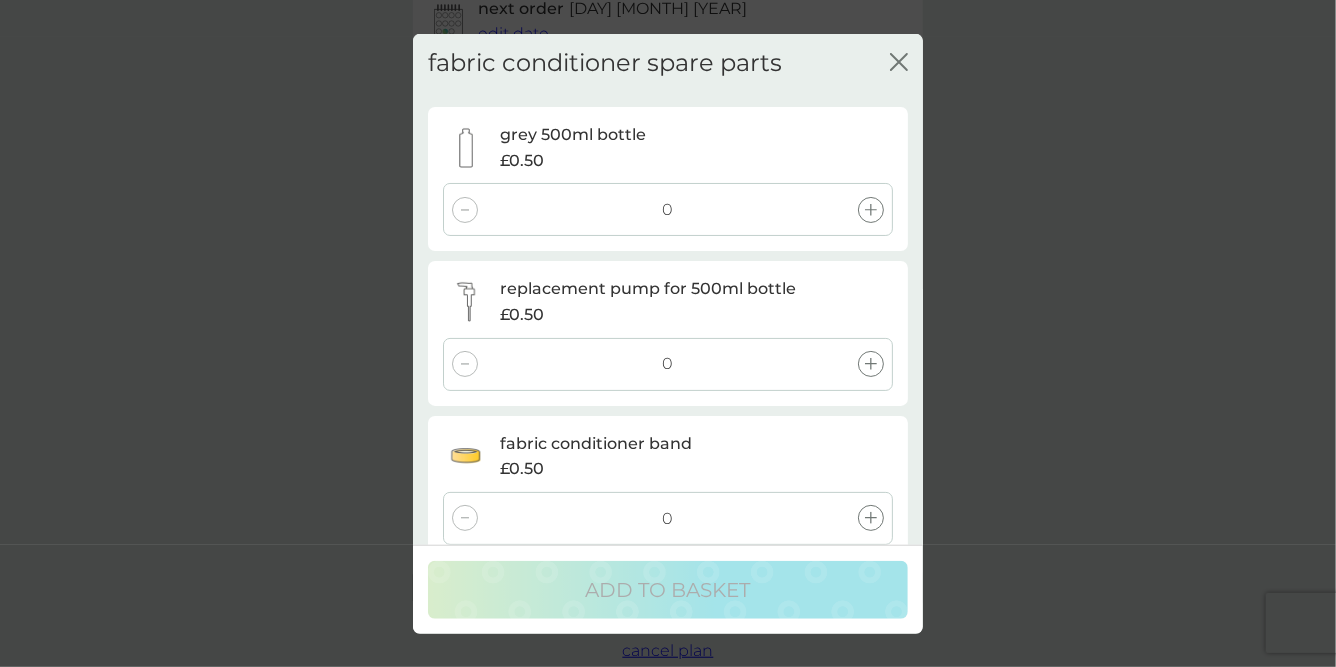 click on "close" 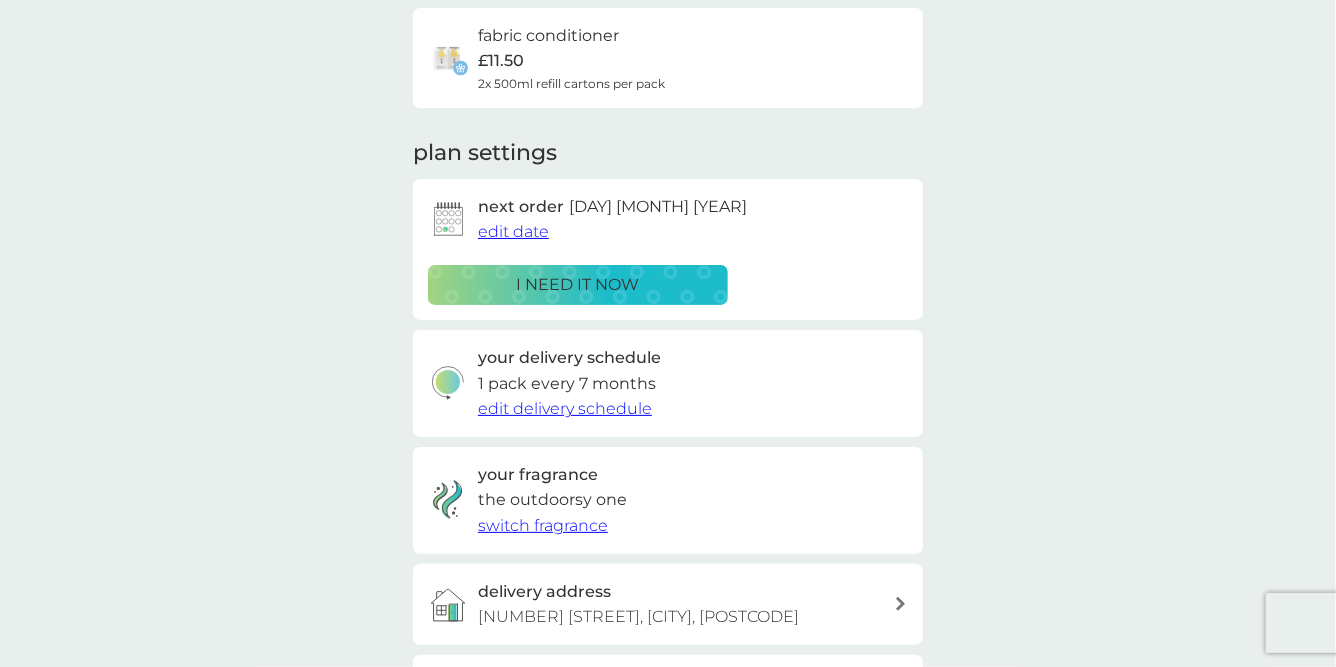 scroll, scrollTop: 0, scrollLeft: 0, axis: both 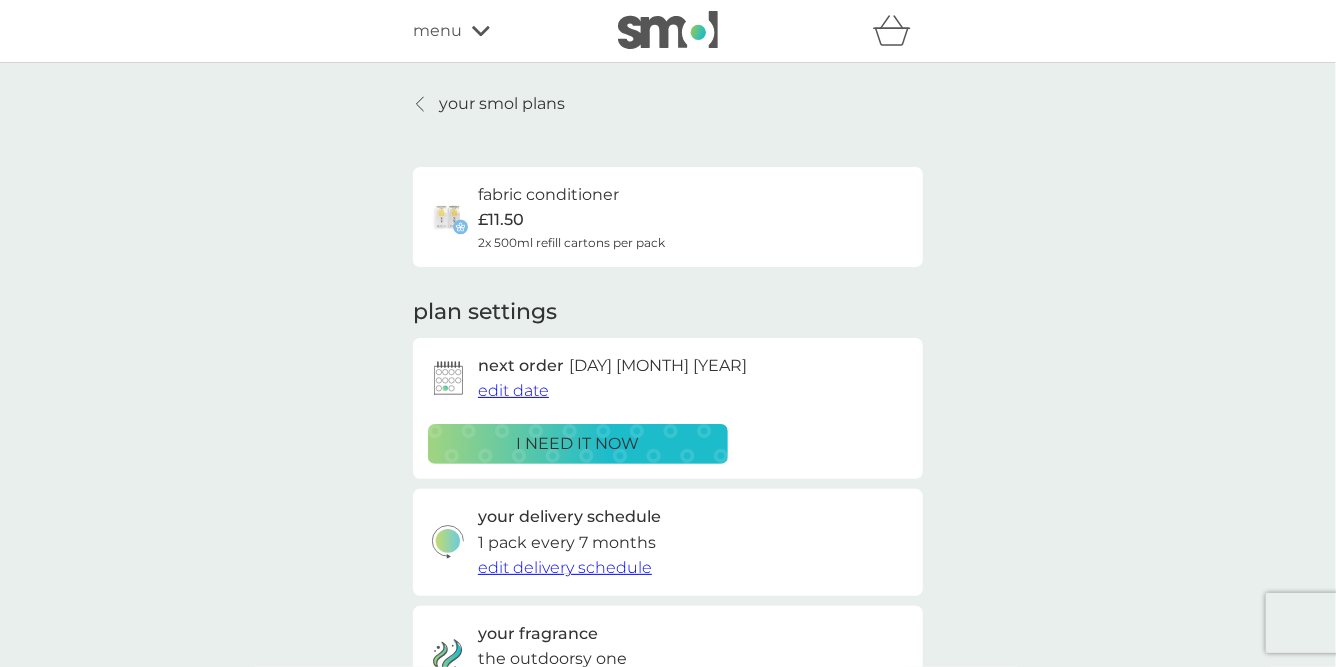 click on "i need it now" at bounding box center (578, 444) 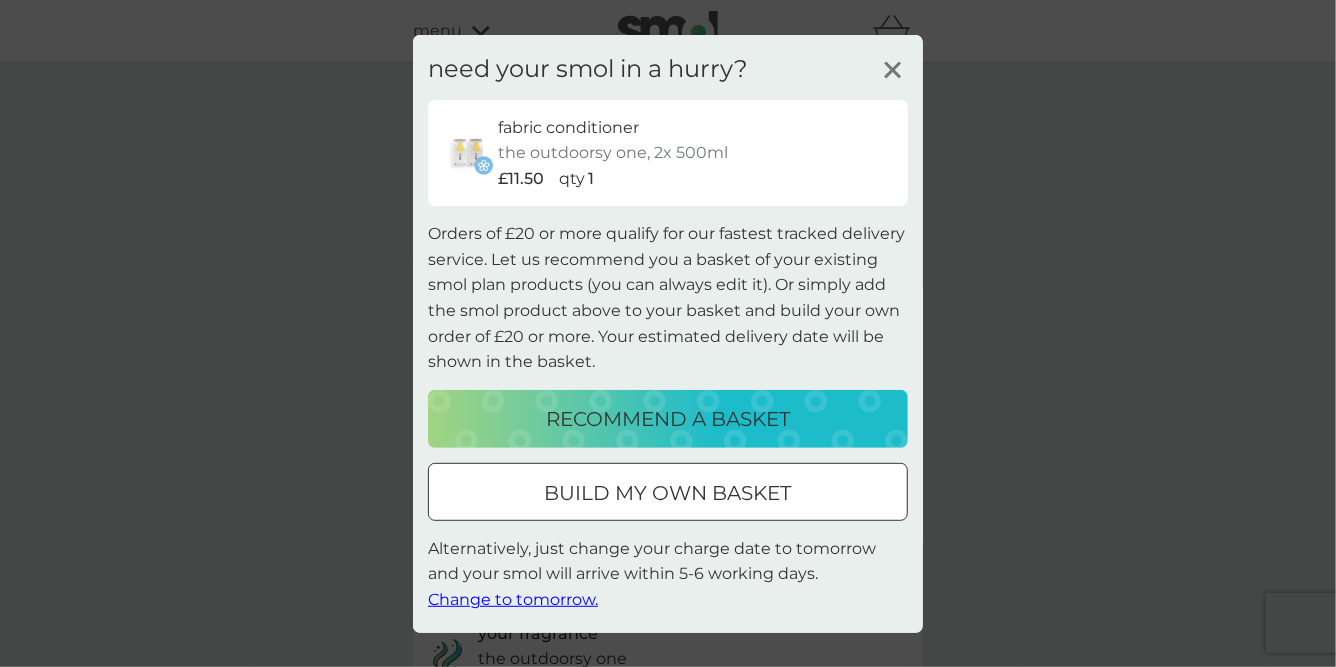 click at bounding box center [668, 492] 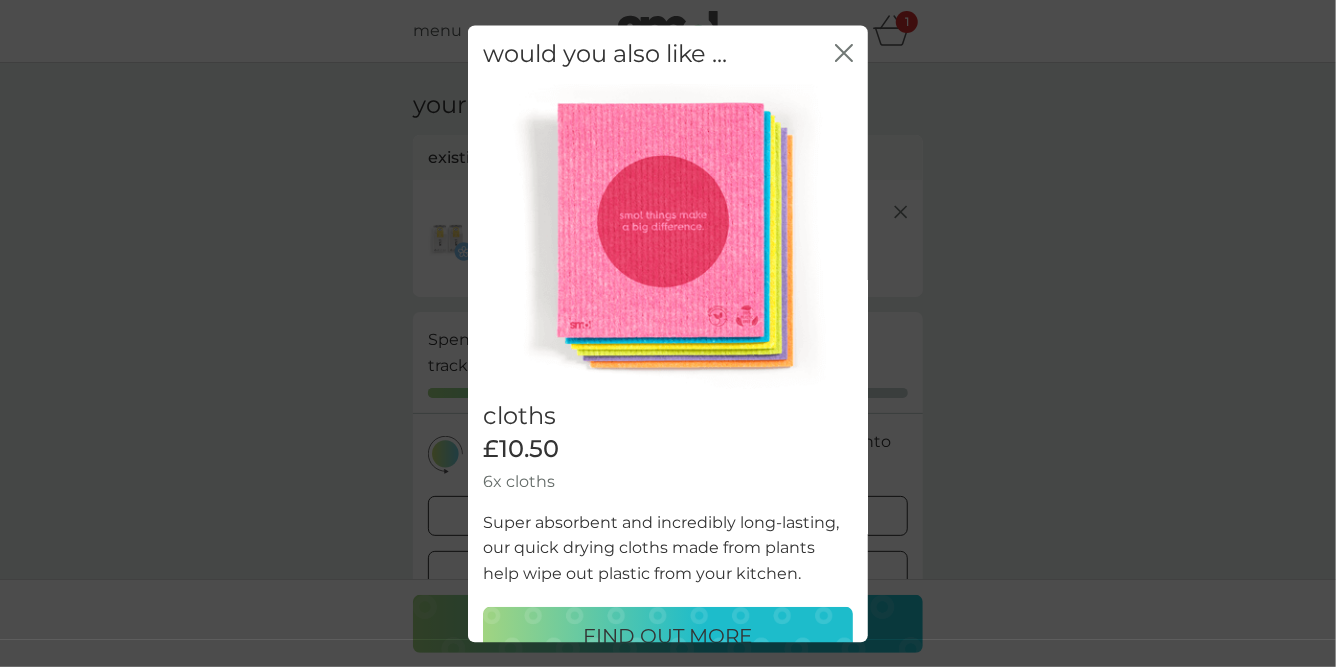drag, startPoint x: 843, startPoint y: 52, endPoint x: 883, endPoint y: 72, distance: 44.72136 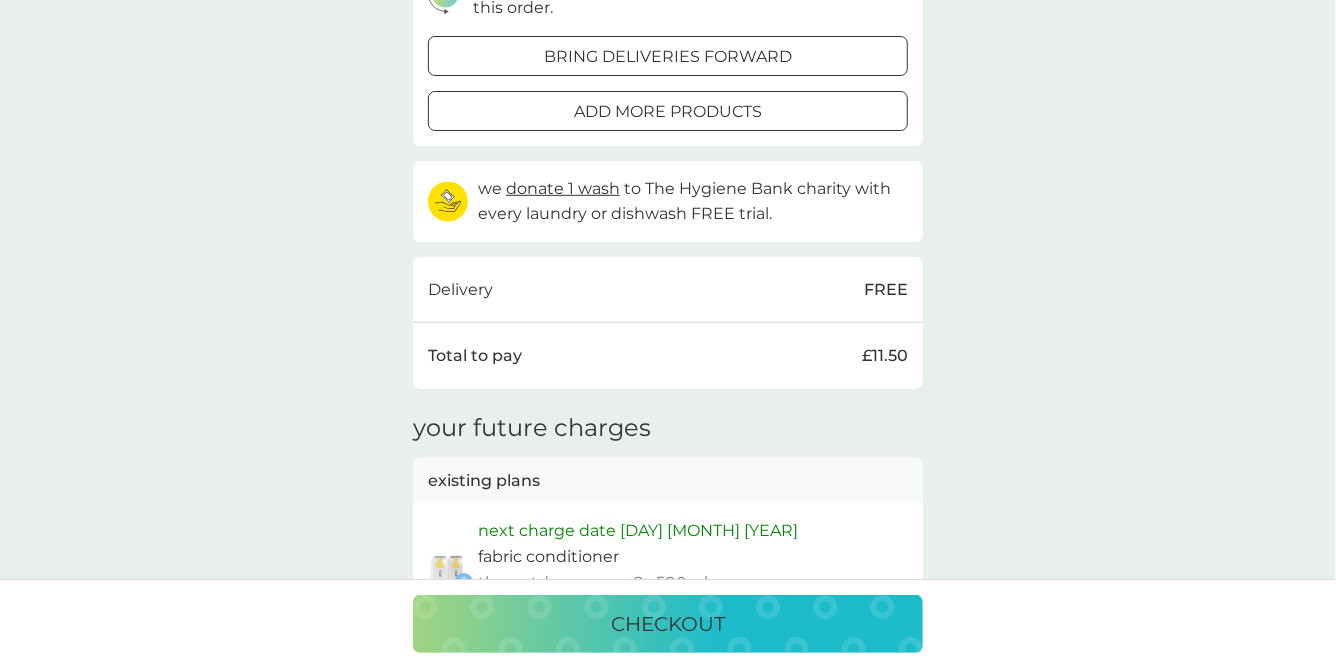 scroll, scrollTop: 461, scrollLeft: 0, axis: vertical 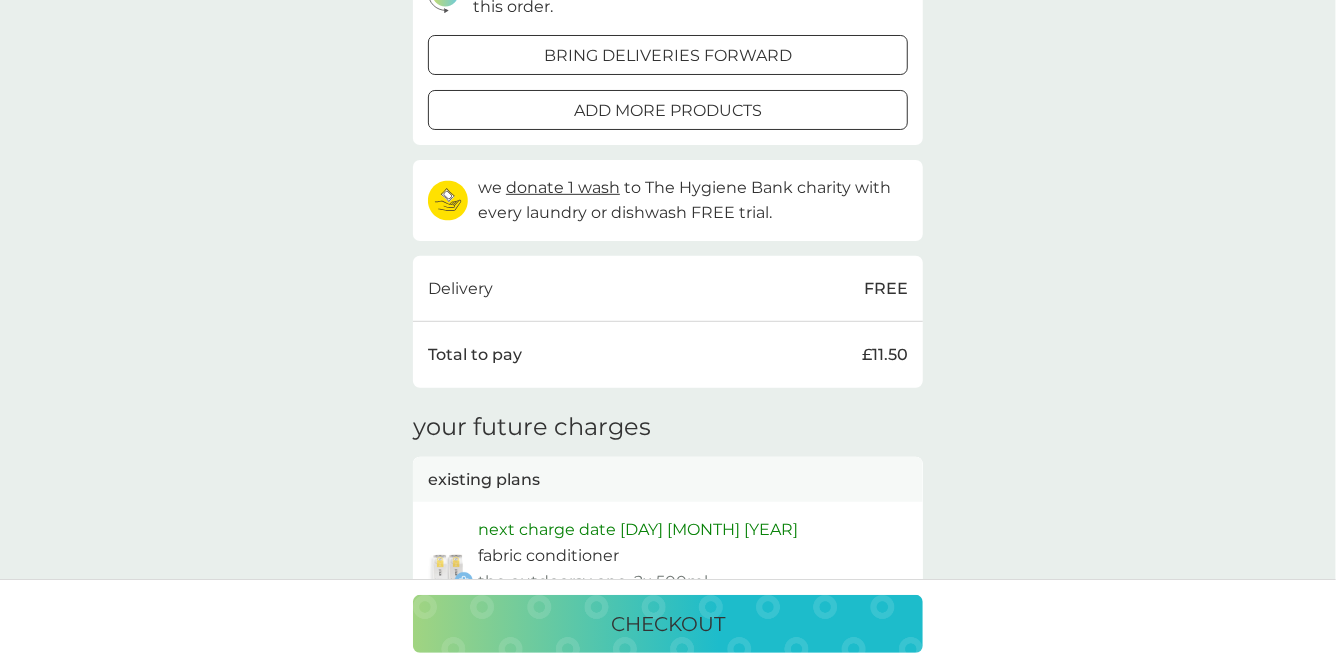 click on "bring deliveries forward" at bounding box center [668, 56] 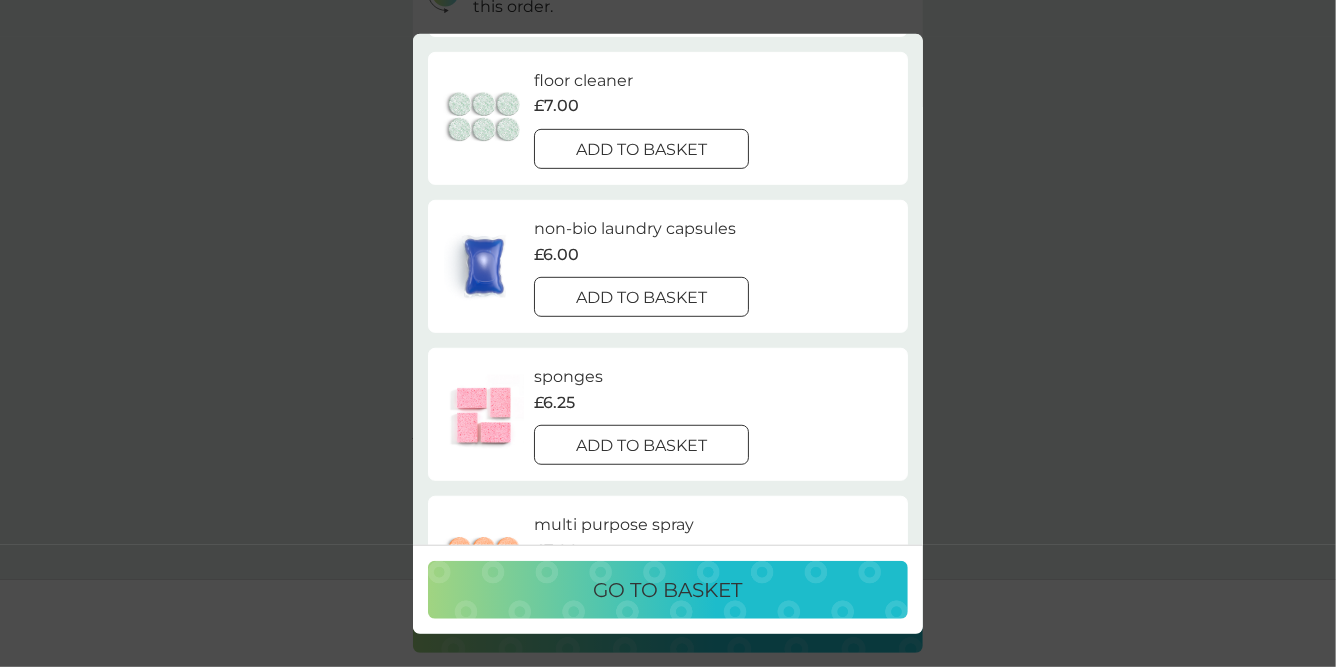 scroll, scrollTop: 448, scrollLeft: 0, axis: vertical 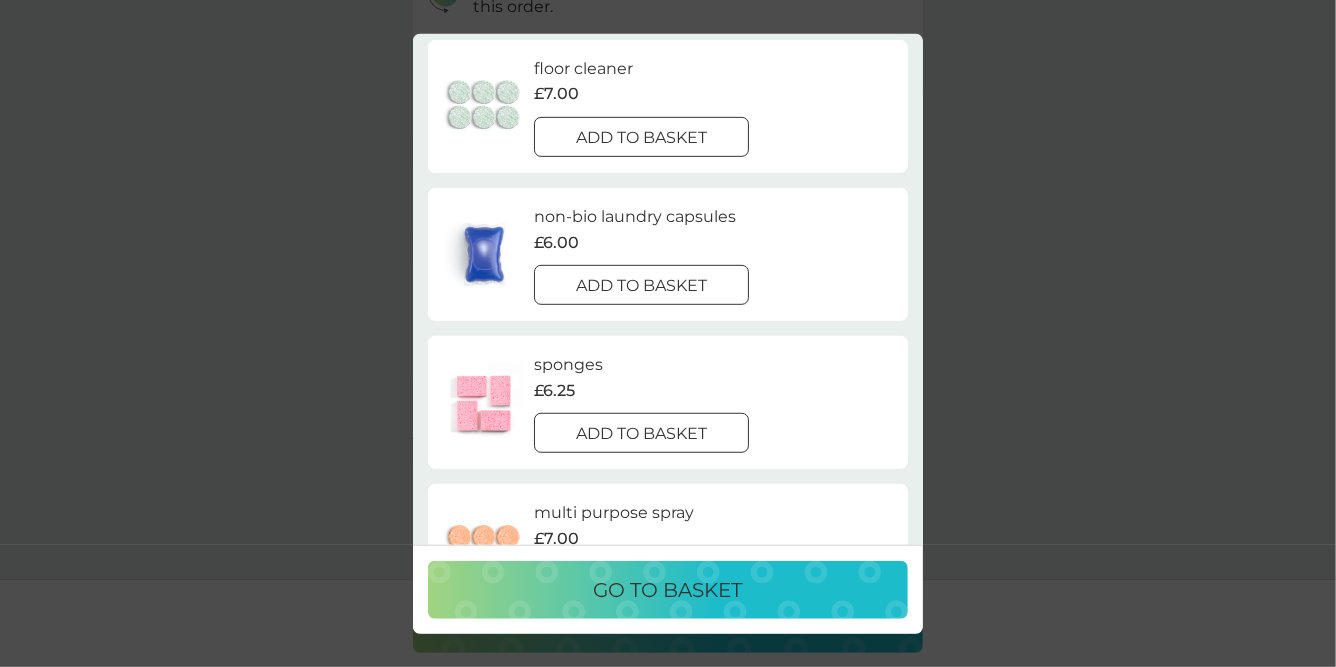 click at bounding box center (665, 284) 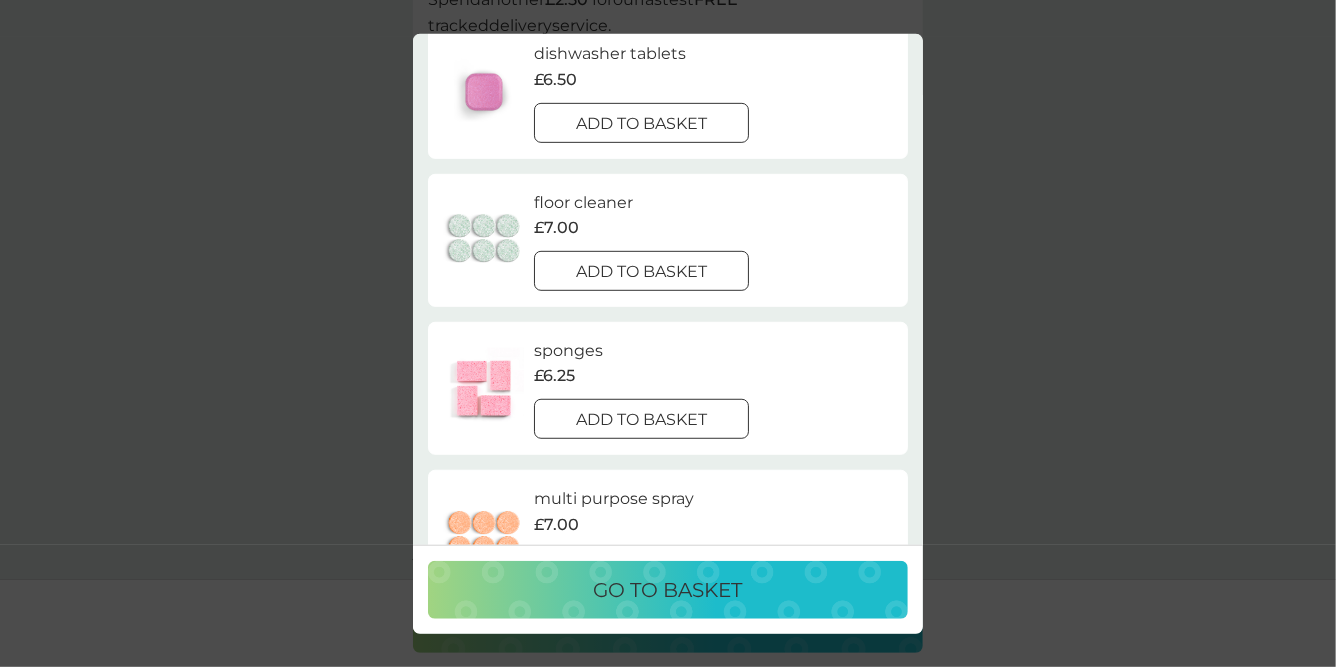 scroll, scrollTop: 574, scrollLeft: 0, axis: vertical 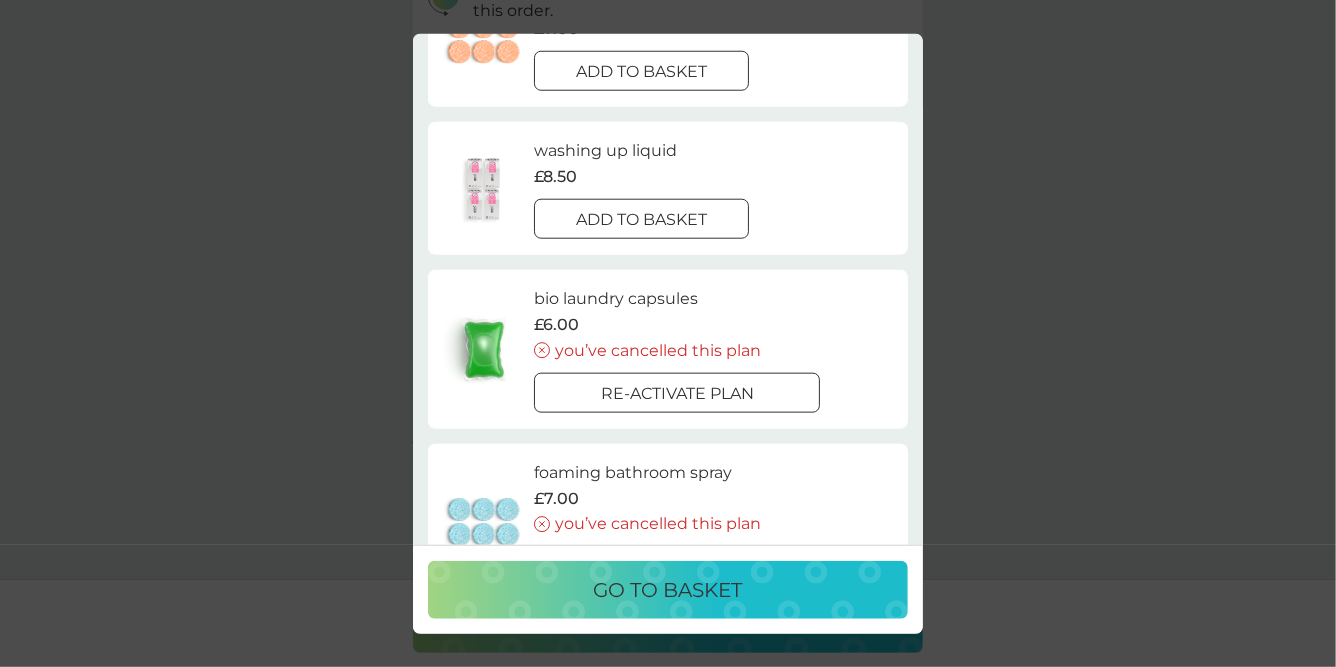click on "add to basket" at bounding box center (641, 219) 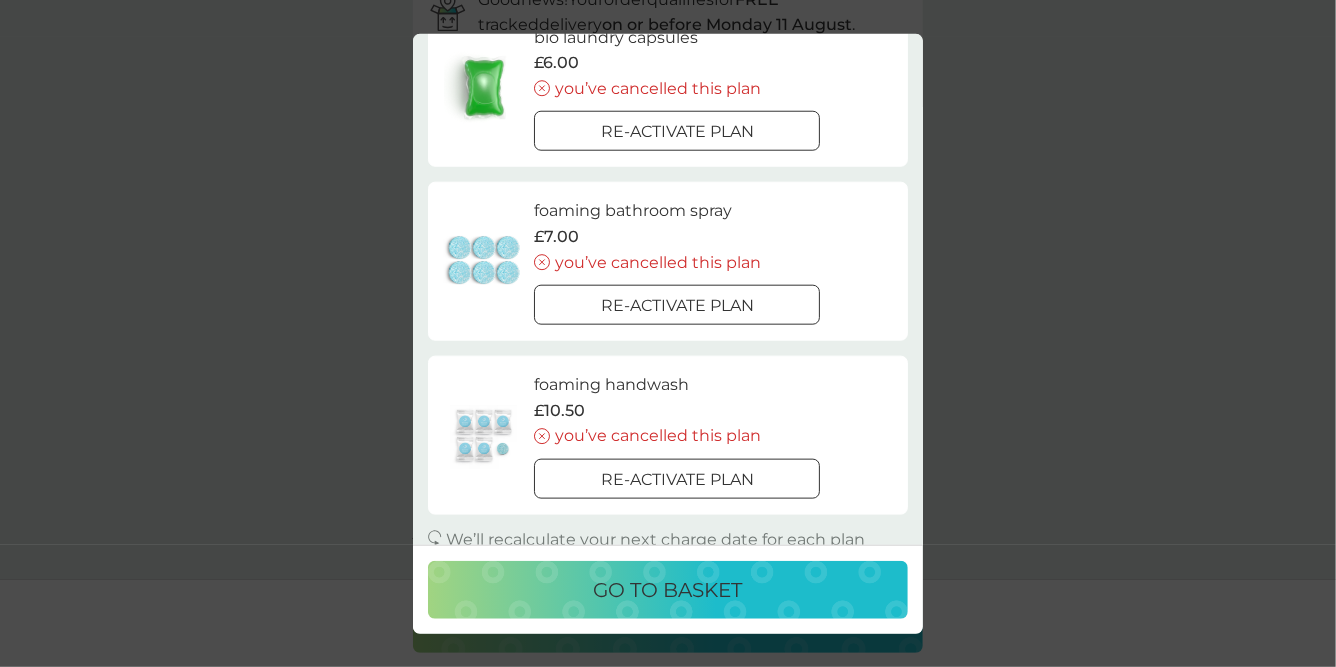 scroll, scrollTop: 670, scrollLeft: 0, axis: vertical 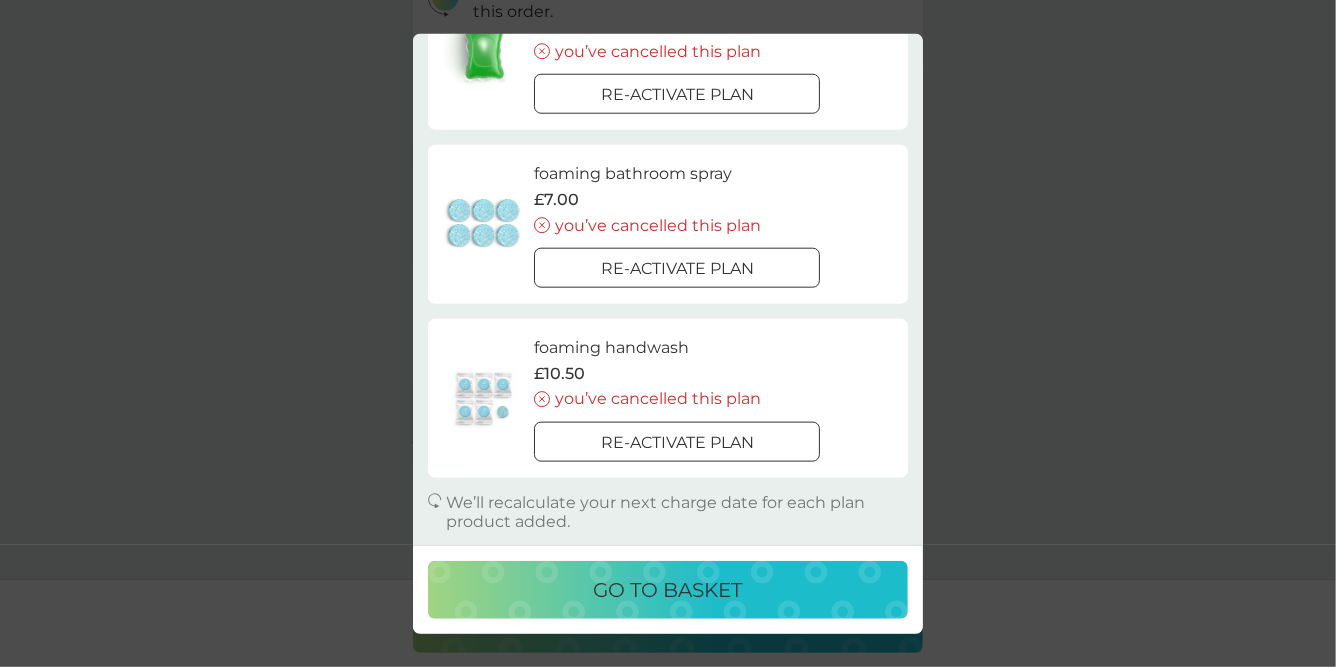 click on "go to basket" at bounding box center (668, 590) 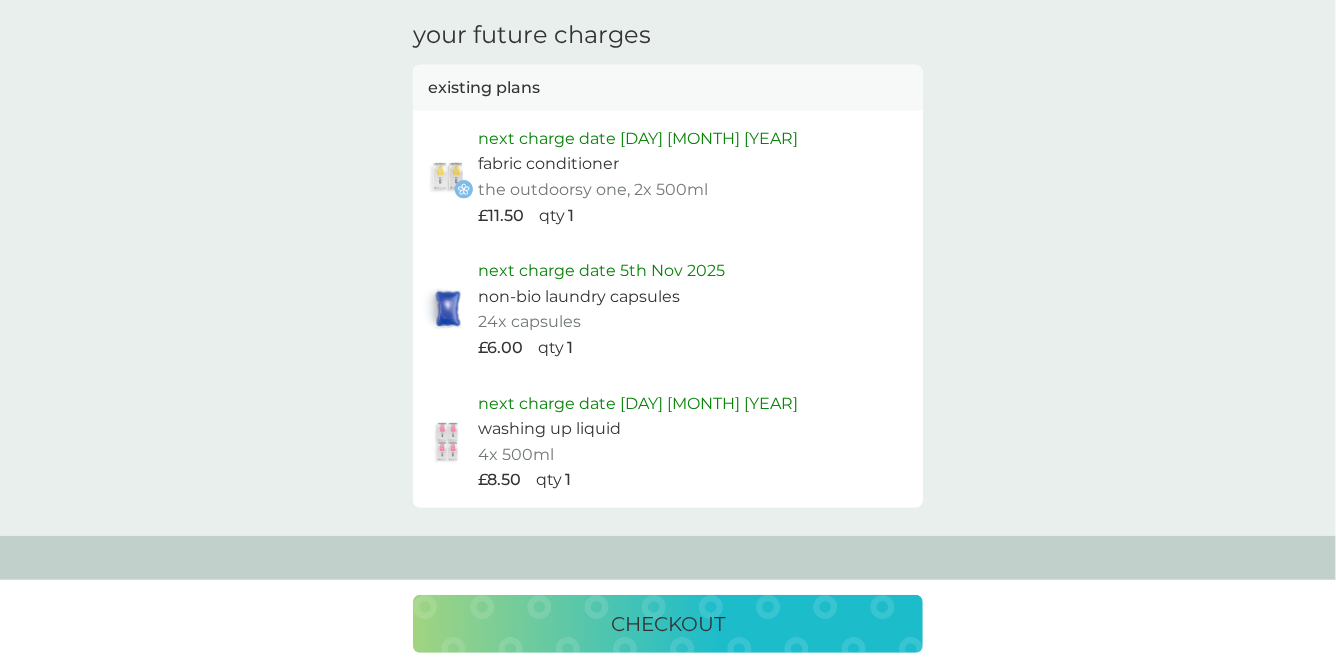 scroll, scrollTop: 1118, scrollLeft: 0, axis: vertical 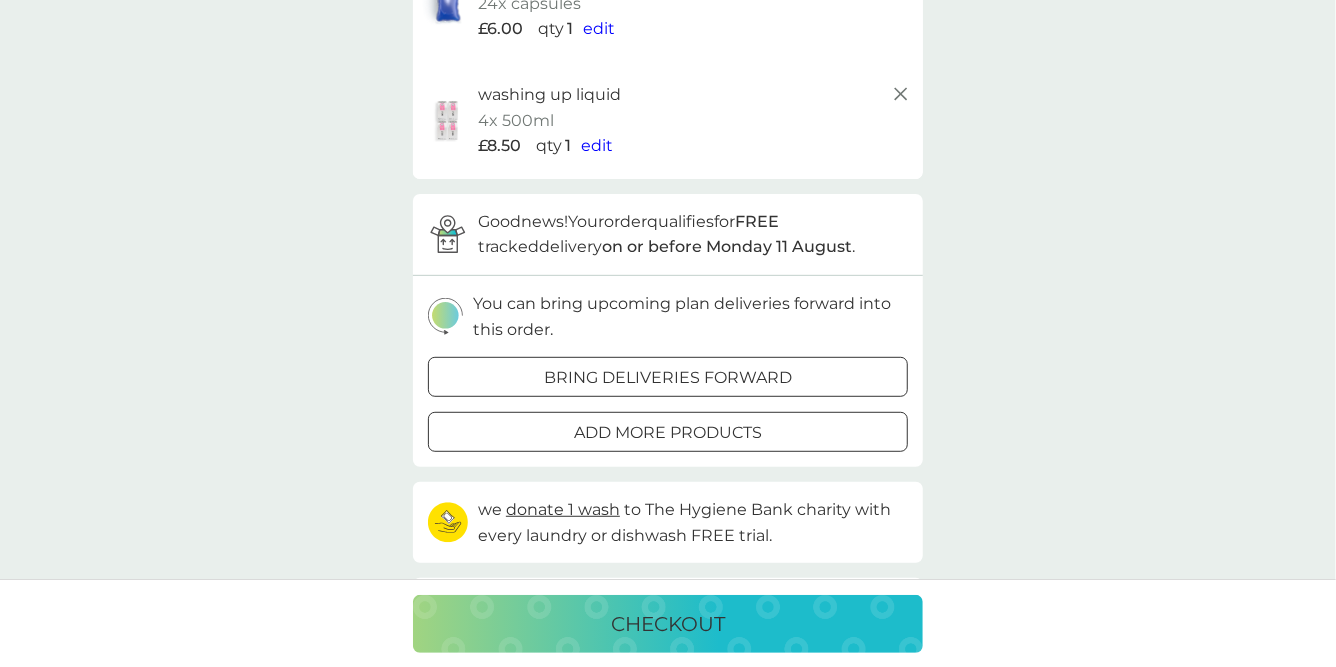 click on "add more products" at bounding box center [668, 433] 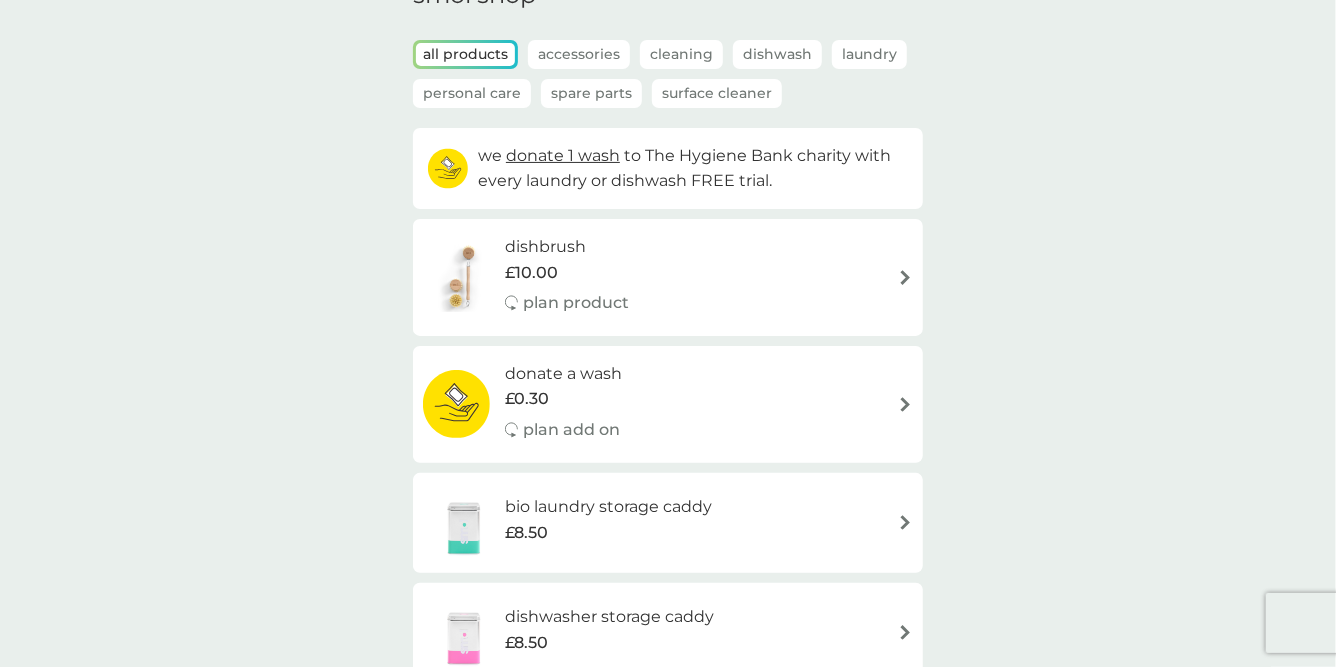 scroll, scrollTop: 0, scrollLeft: 0, axis: both 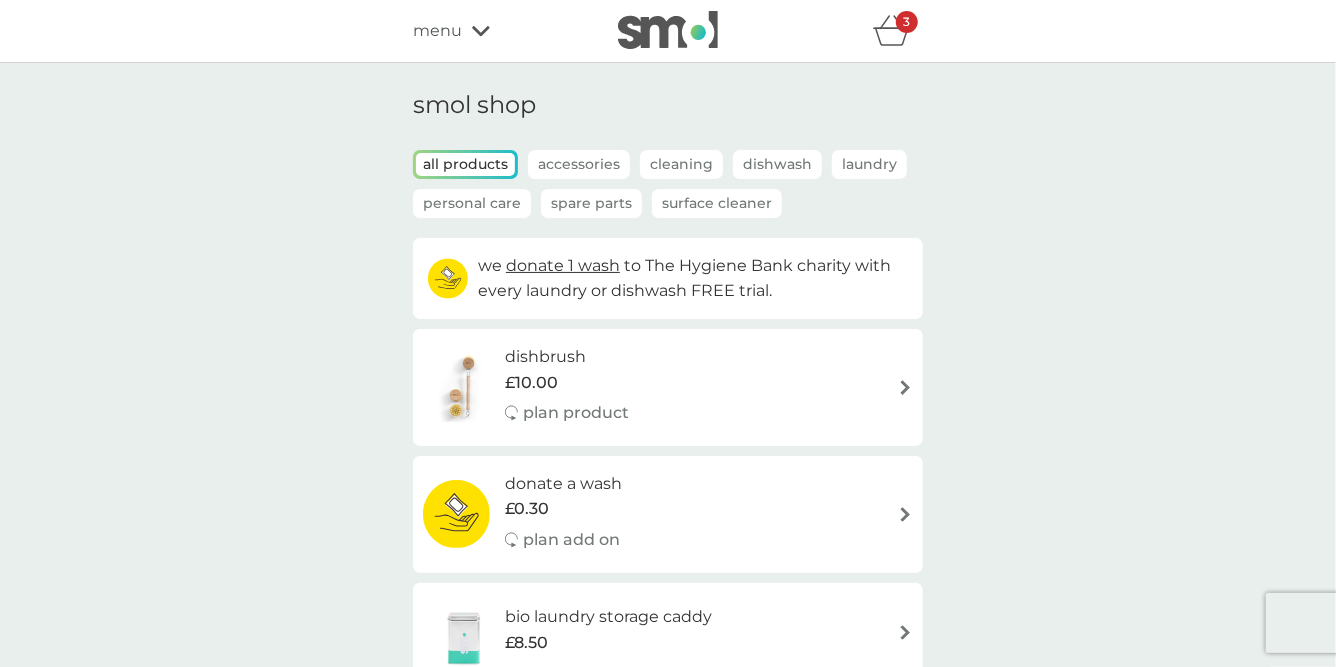 click on "3" at bounding box center (907, 22) 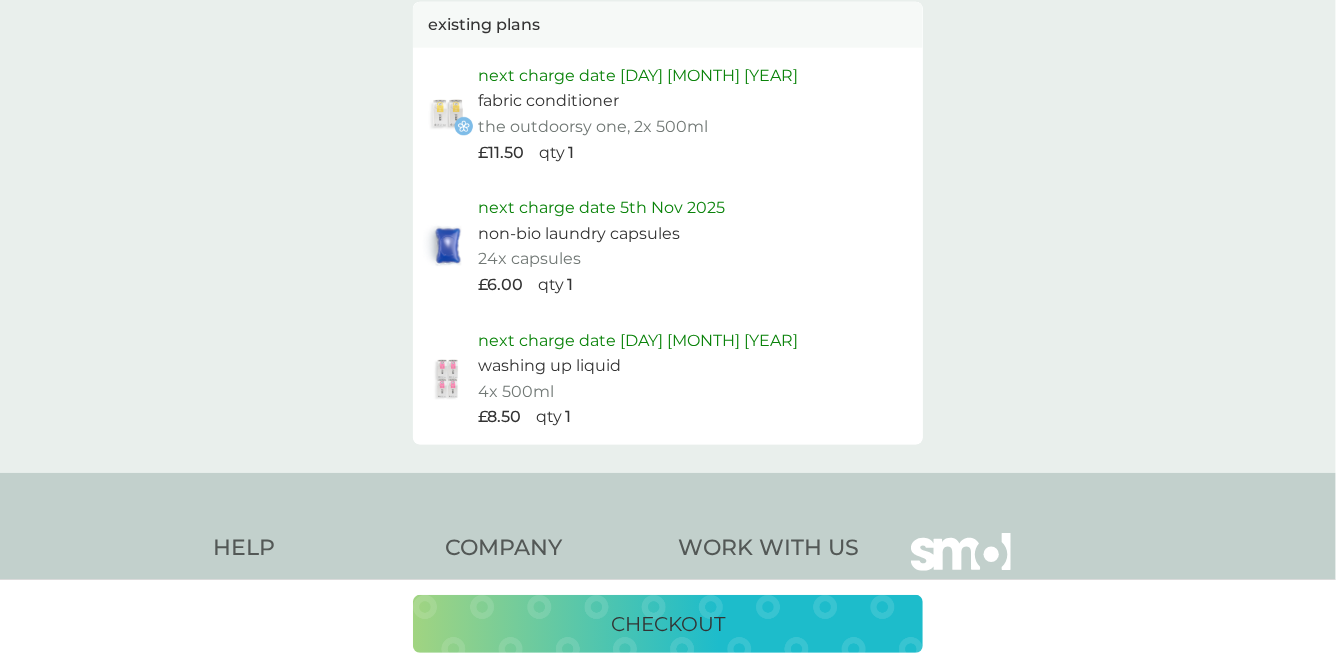 scroll, scrollTop: 1132, scrollLeft: 0, axis: vertical 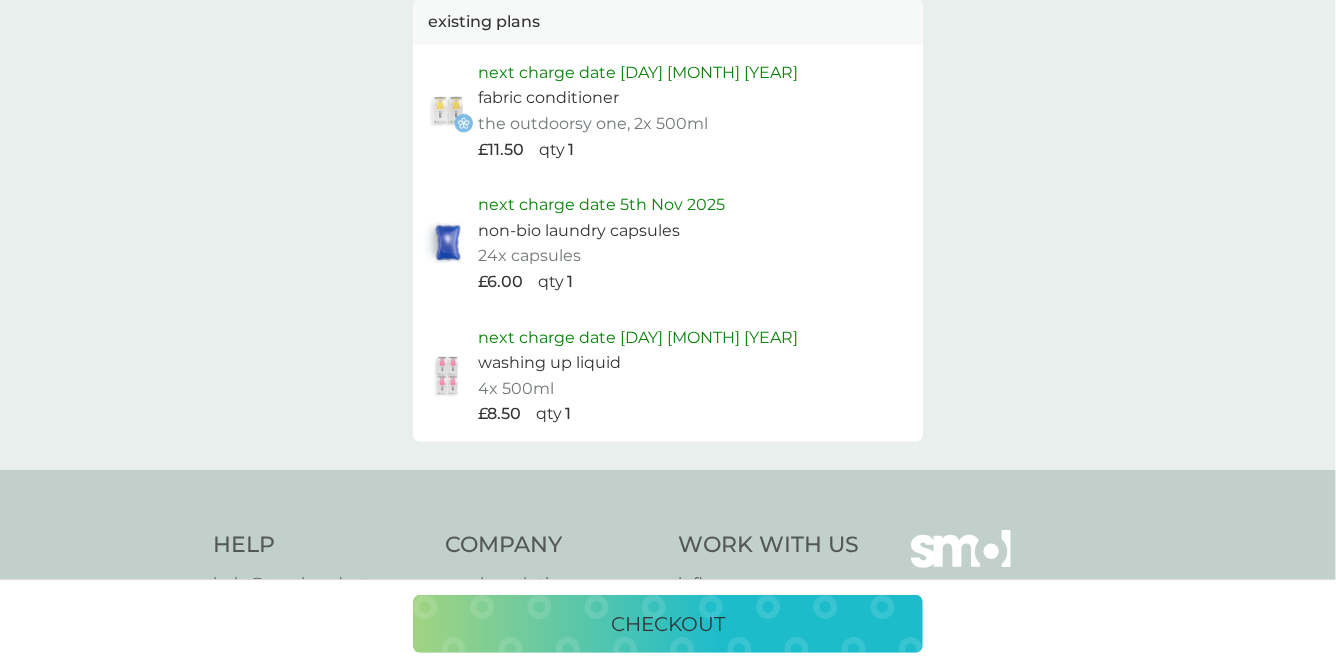 click on "checkout" at bounding box center [668, 624] 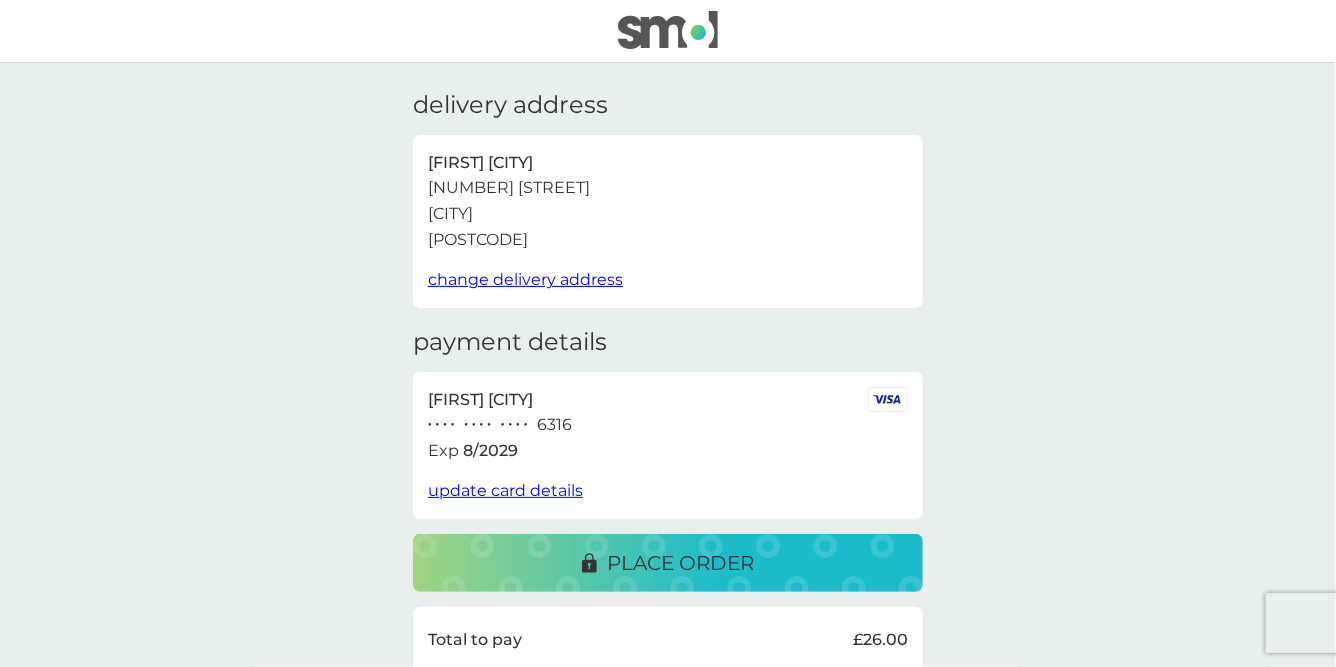 scroll, scrollTop: 164, scrollLeft: 0, axis: vertical 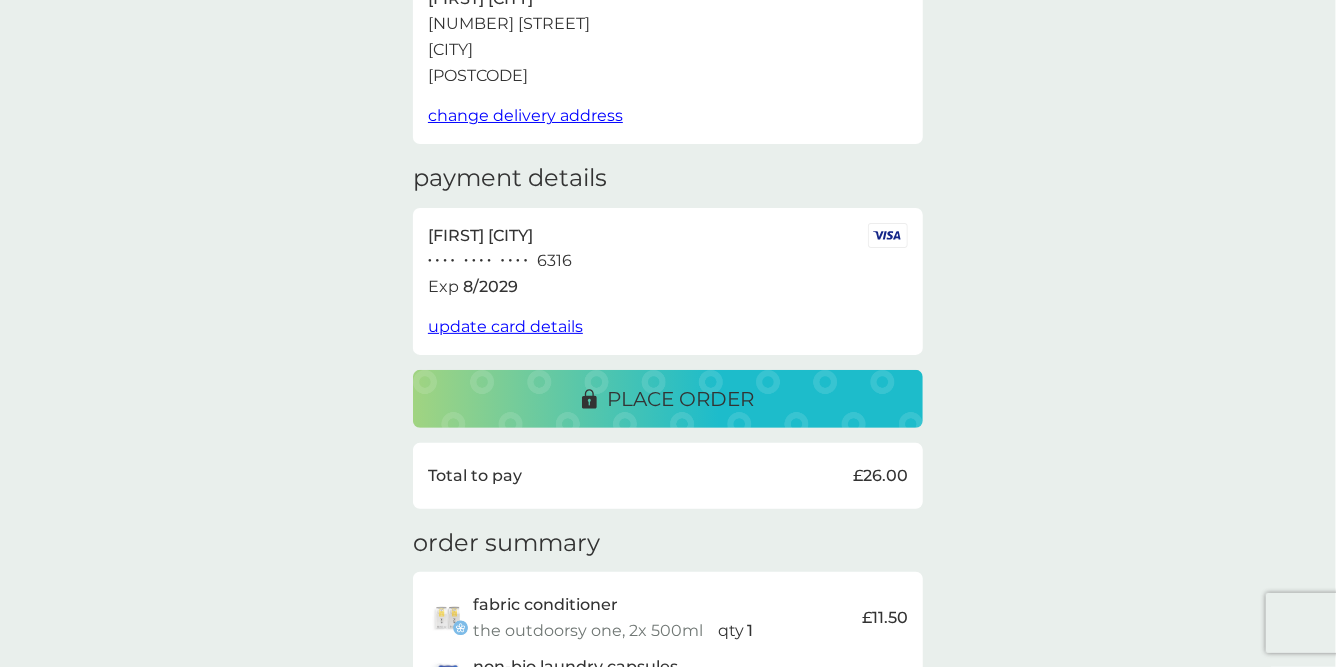 click on "update card details" at bounding box center [505, 326] 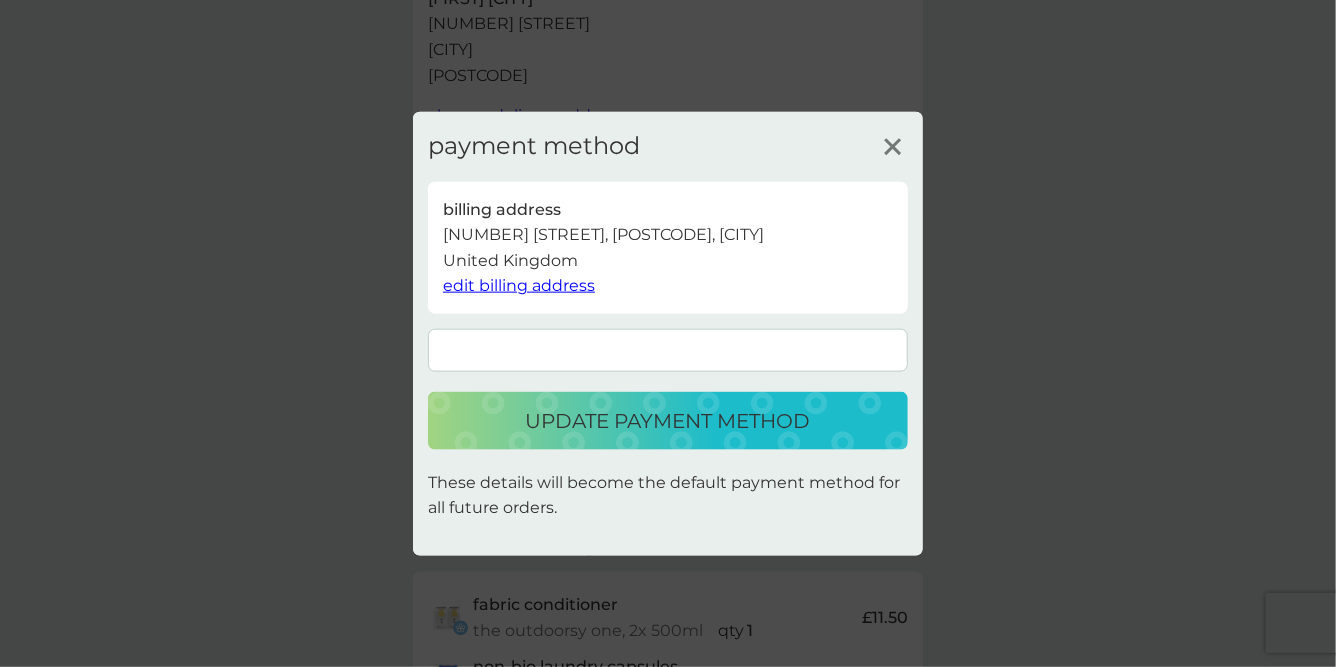 click on "update payment method" at bounding box center [668, 421] 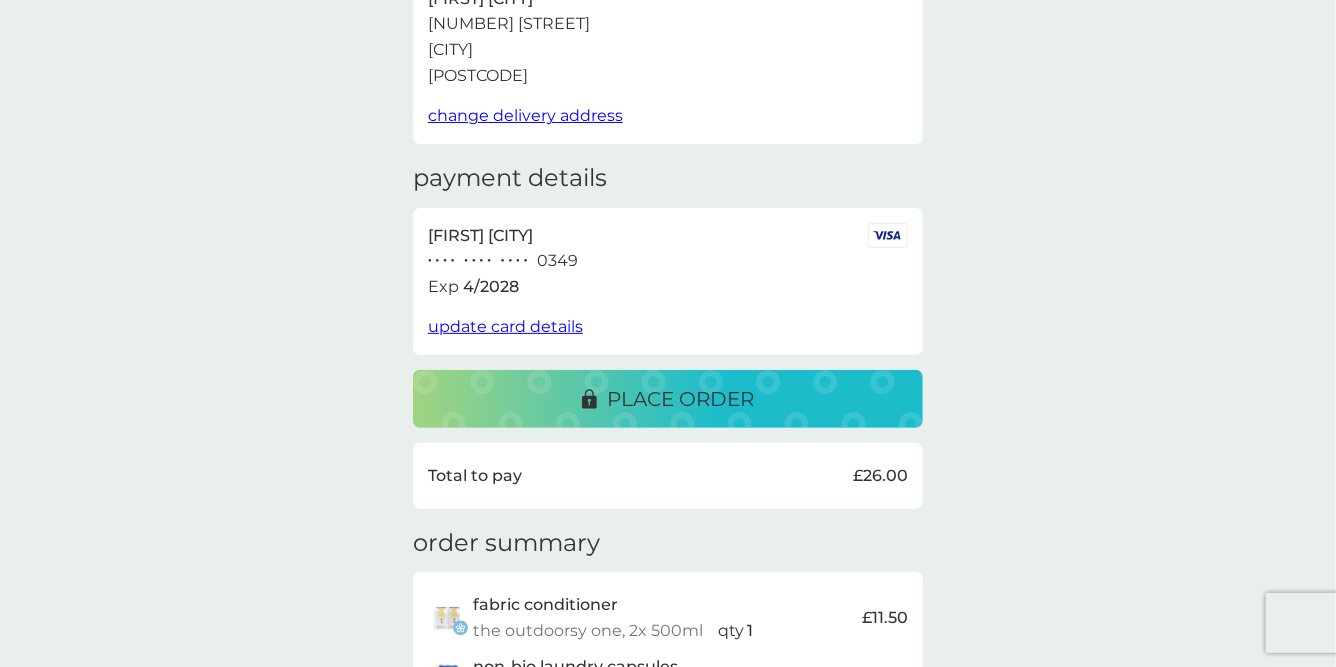 click on "place order" at bounding box center [680, 399] 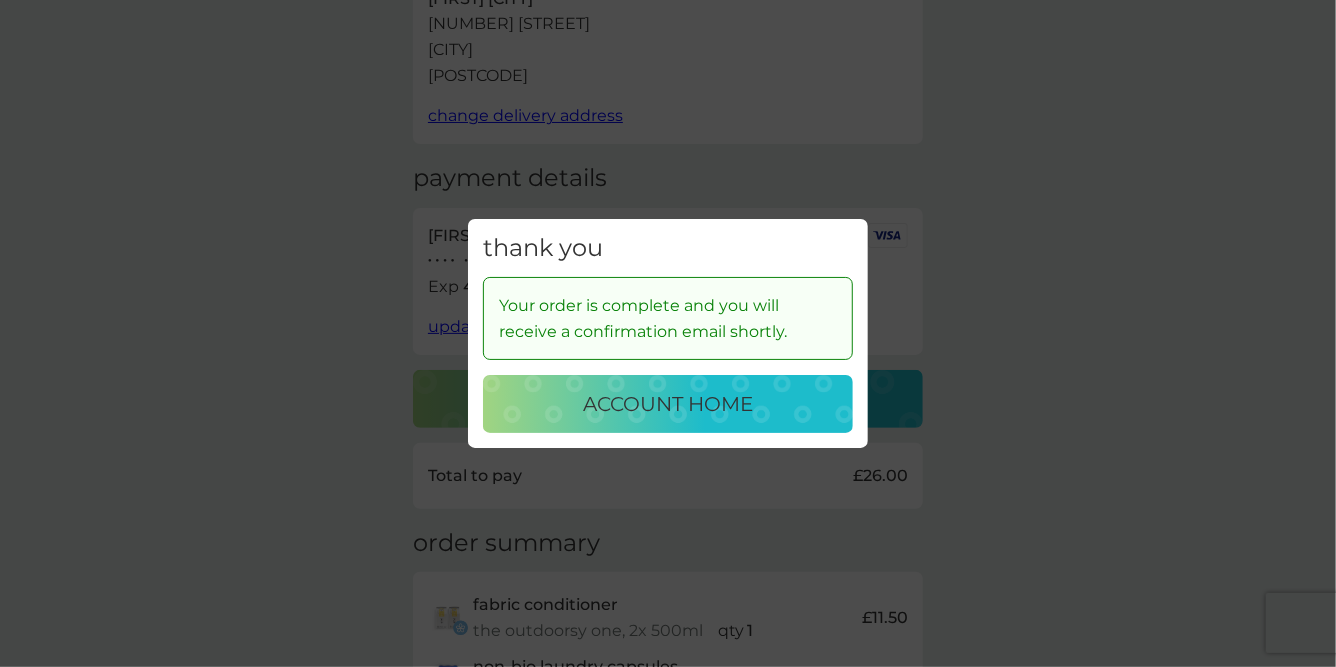 click on "account home" at bounding box center [668, 404] 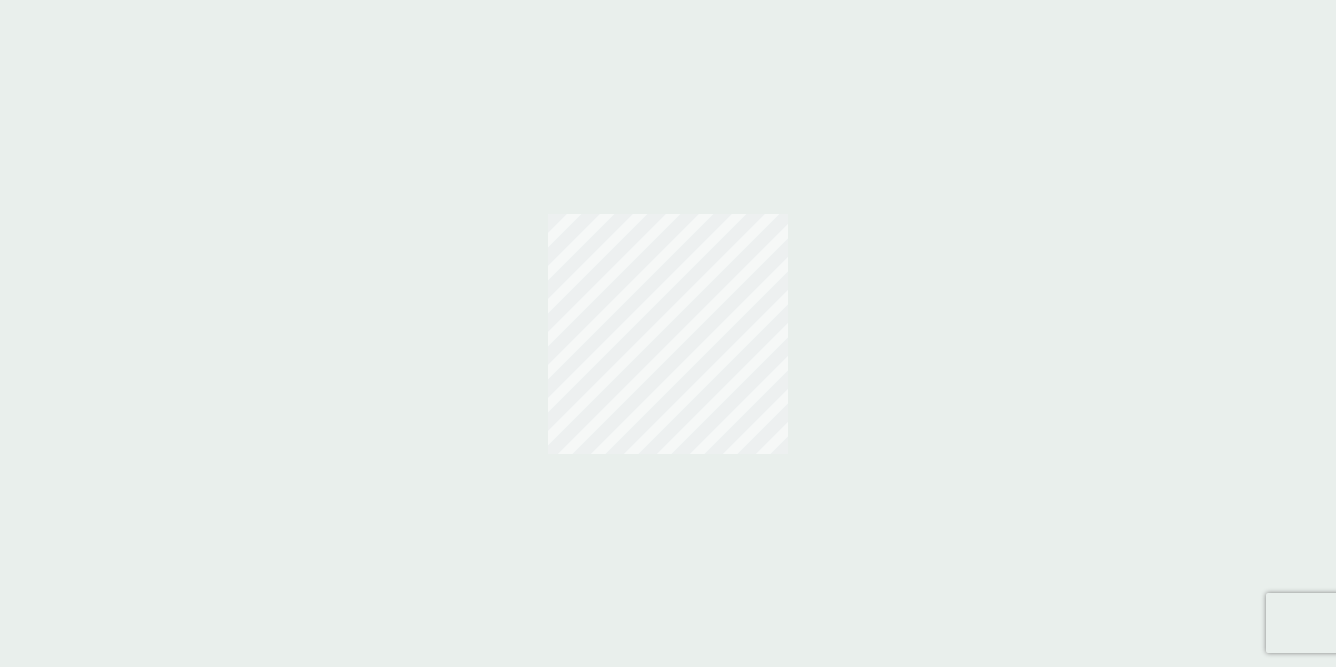 scroll, scrollTop: 0, scrollLeft: 0, axis: both 